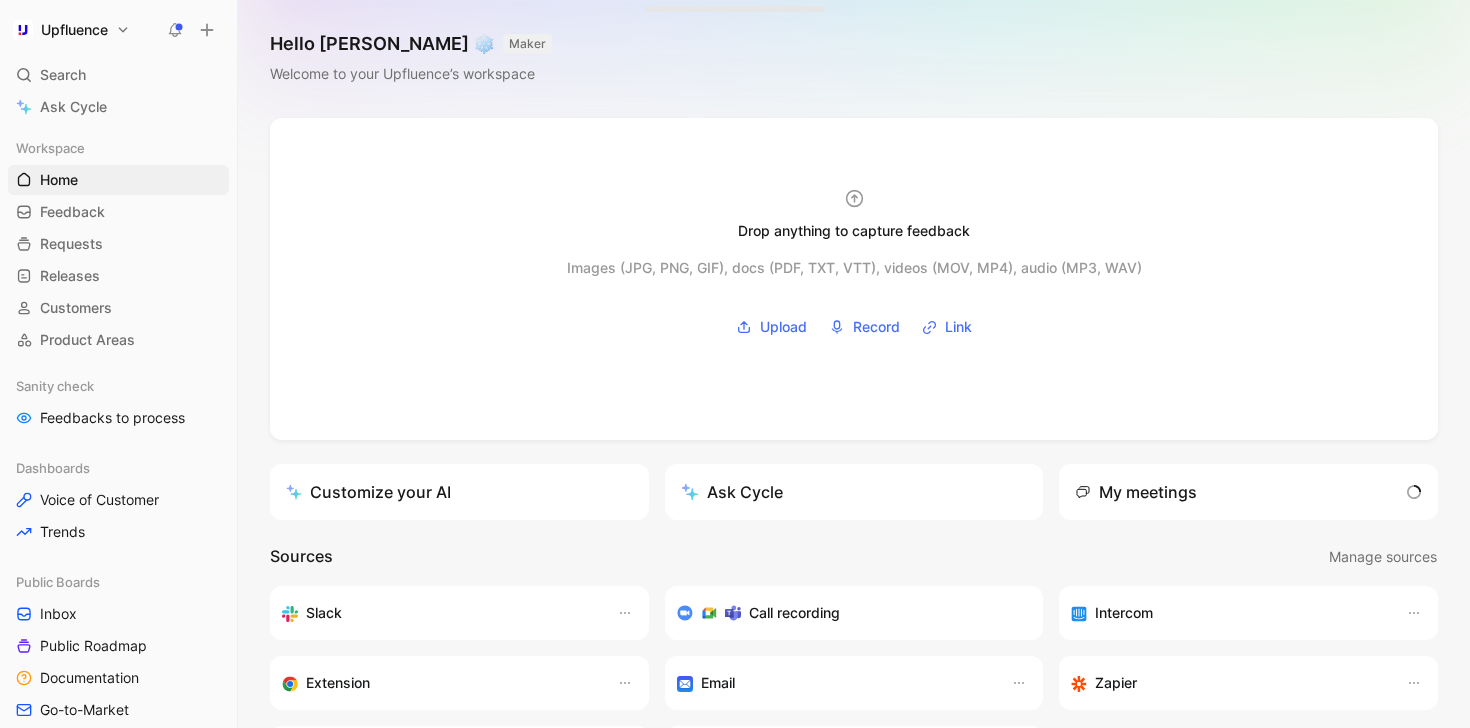scroll, scrollTop: 0, scrollLeft: 0, axis: both 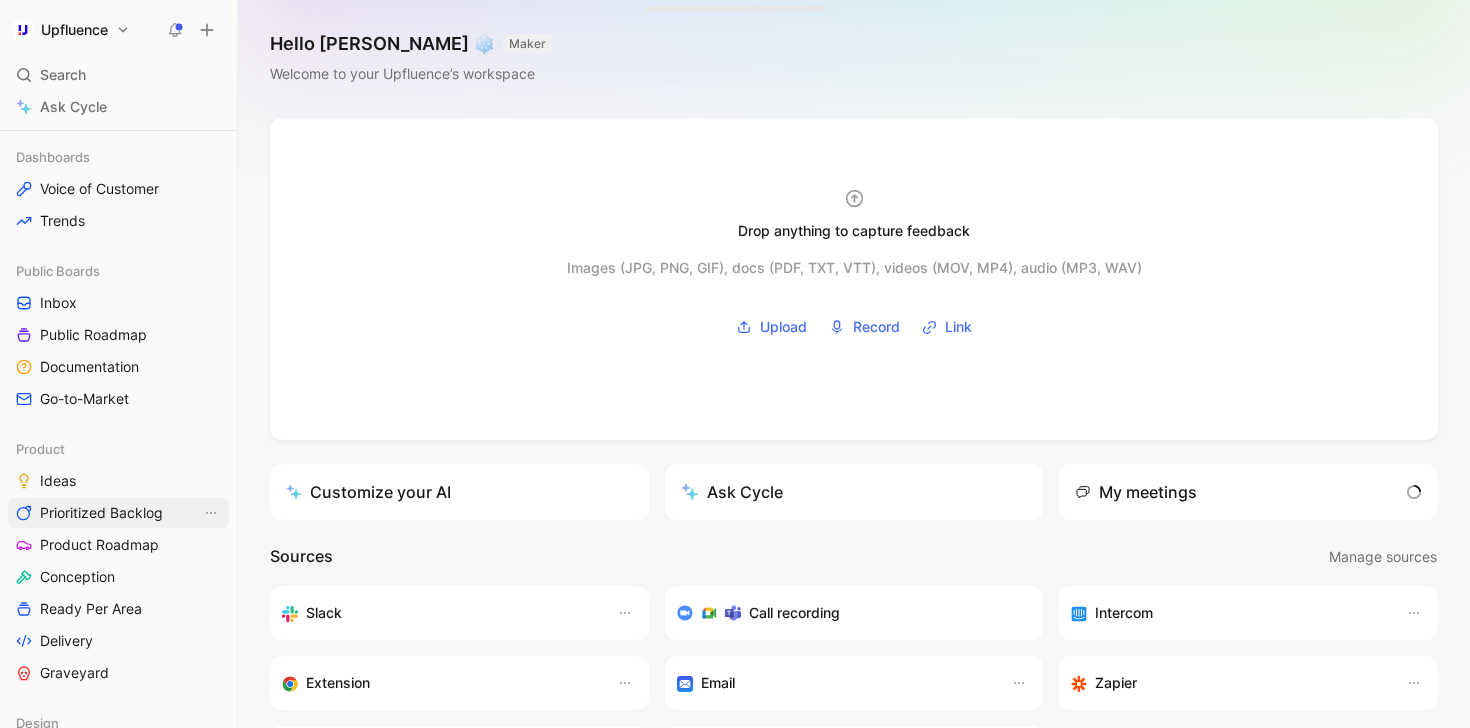click on "Prioritized Backlog" at bounding box center (101, 513) 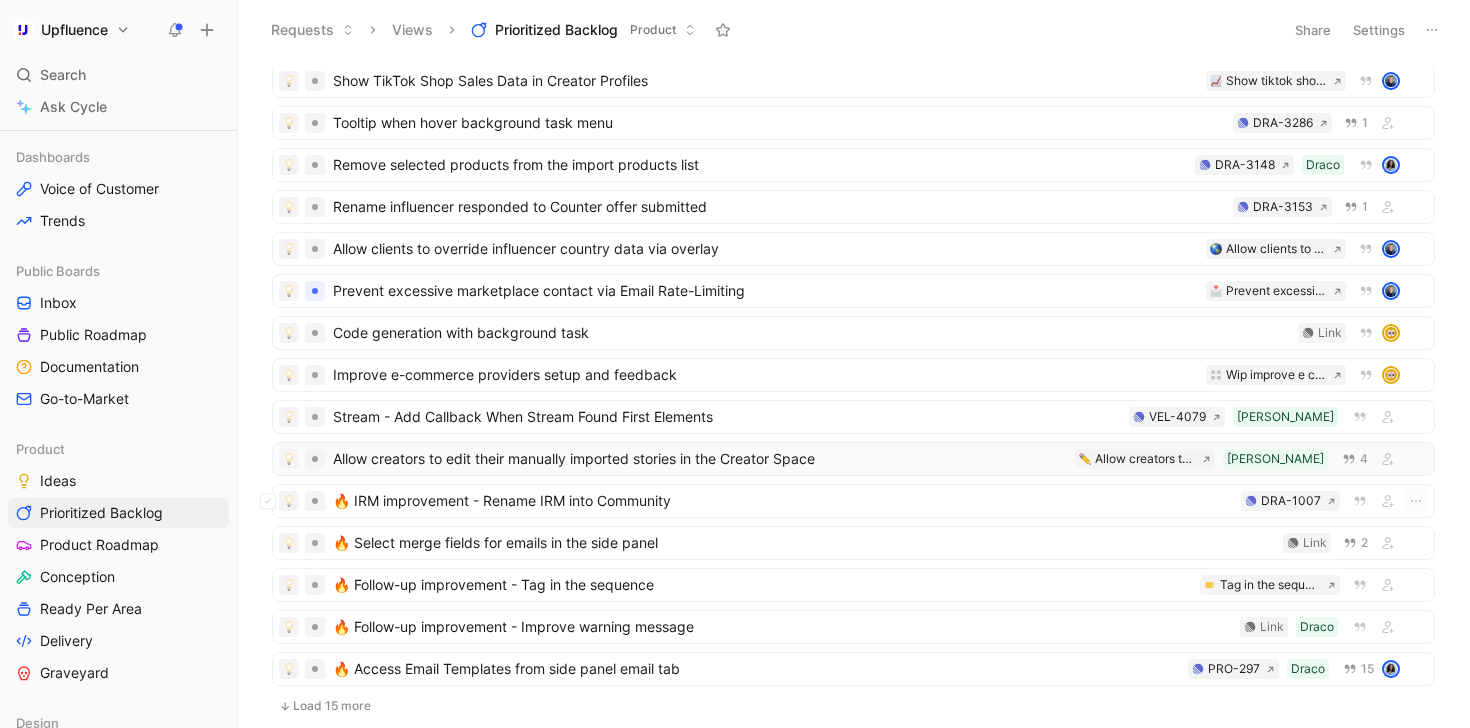 scroll, scrollTop: 53, scrollLeft: 0, axis: vertical 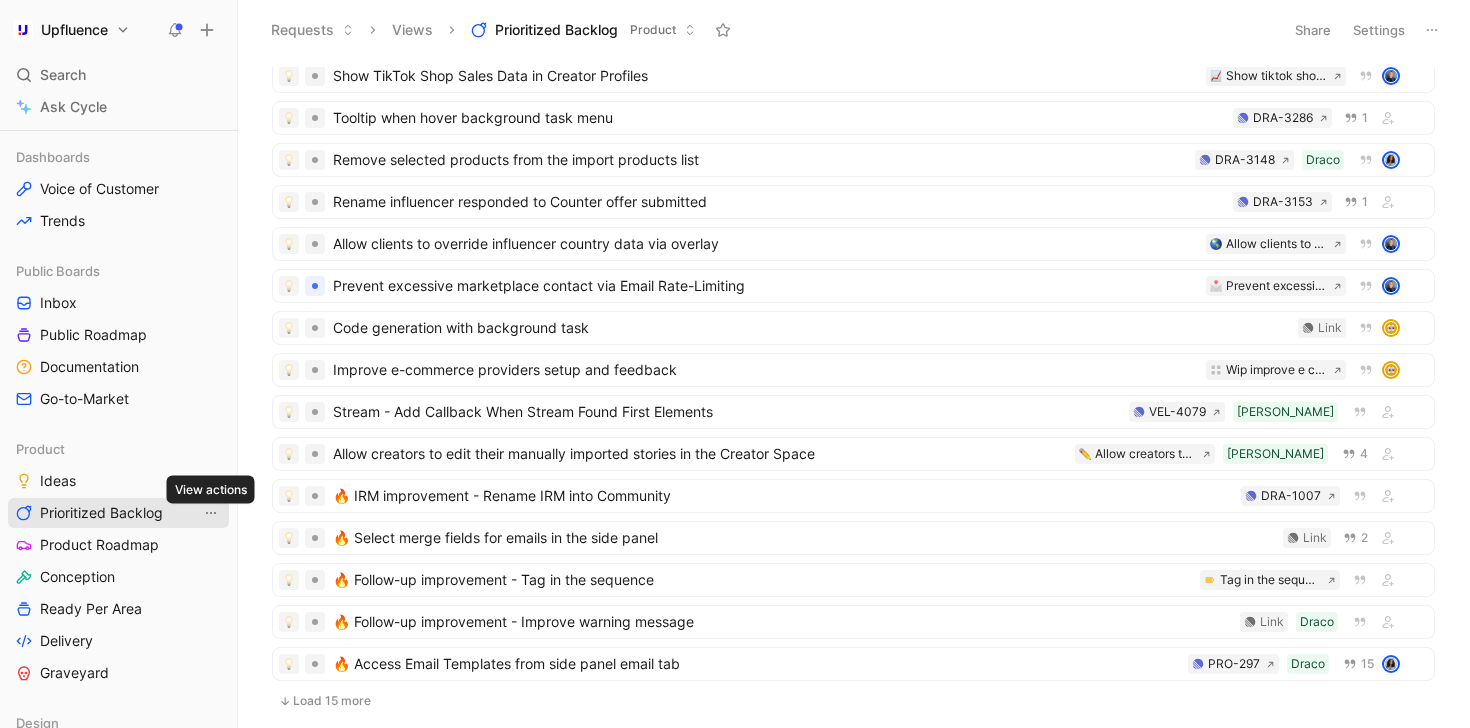 click 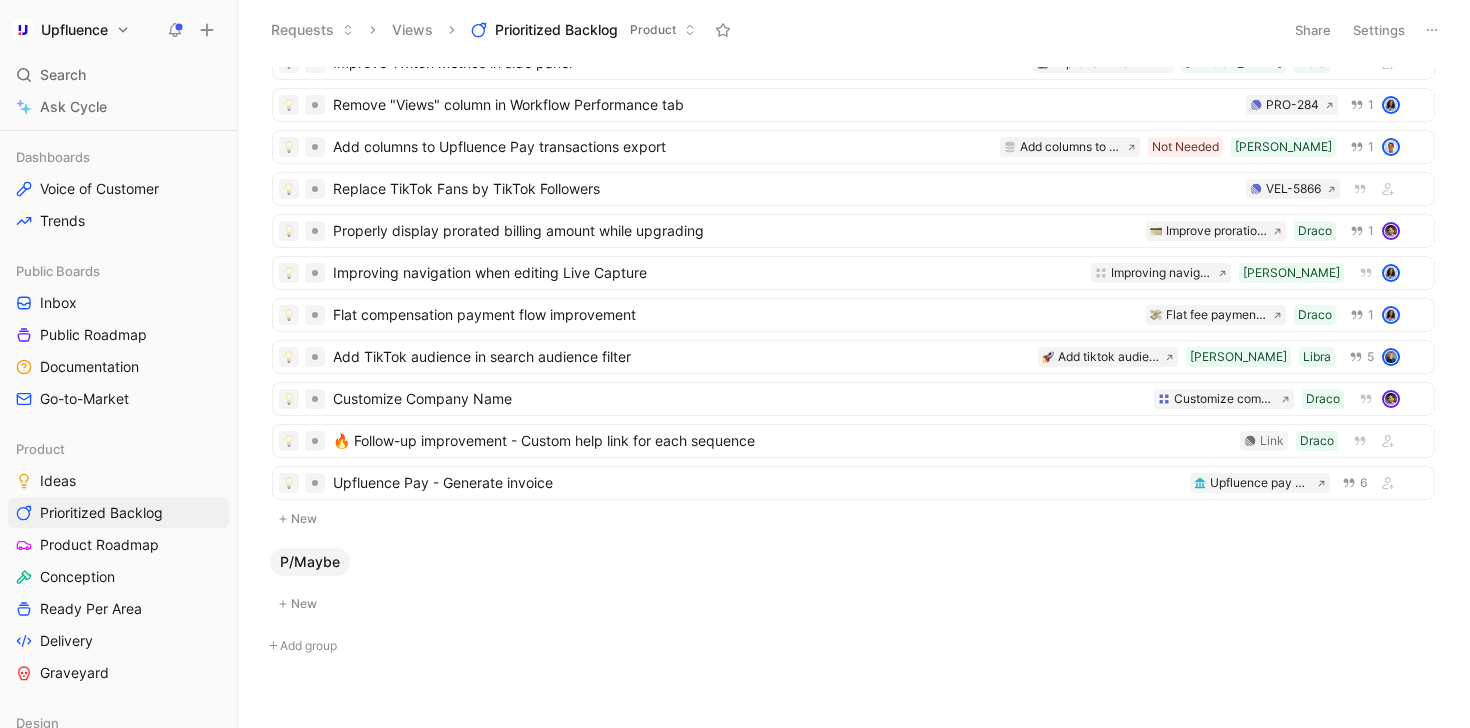 scroll, scrollTop: 1267, scrollLeft: 0, axis: vertical 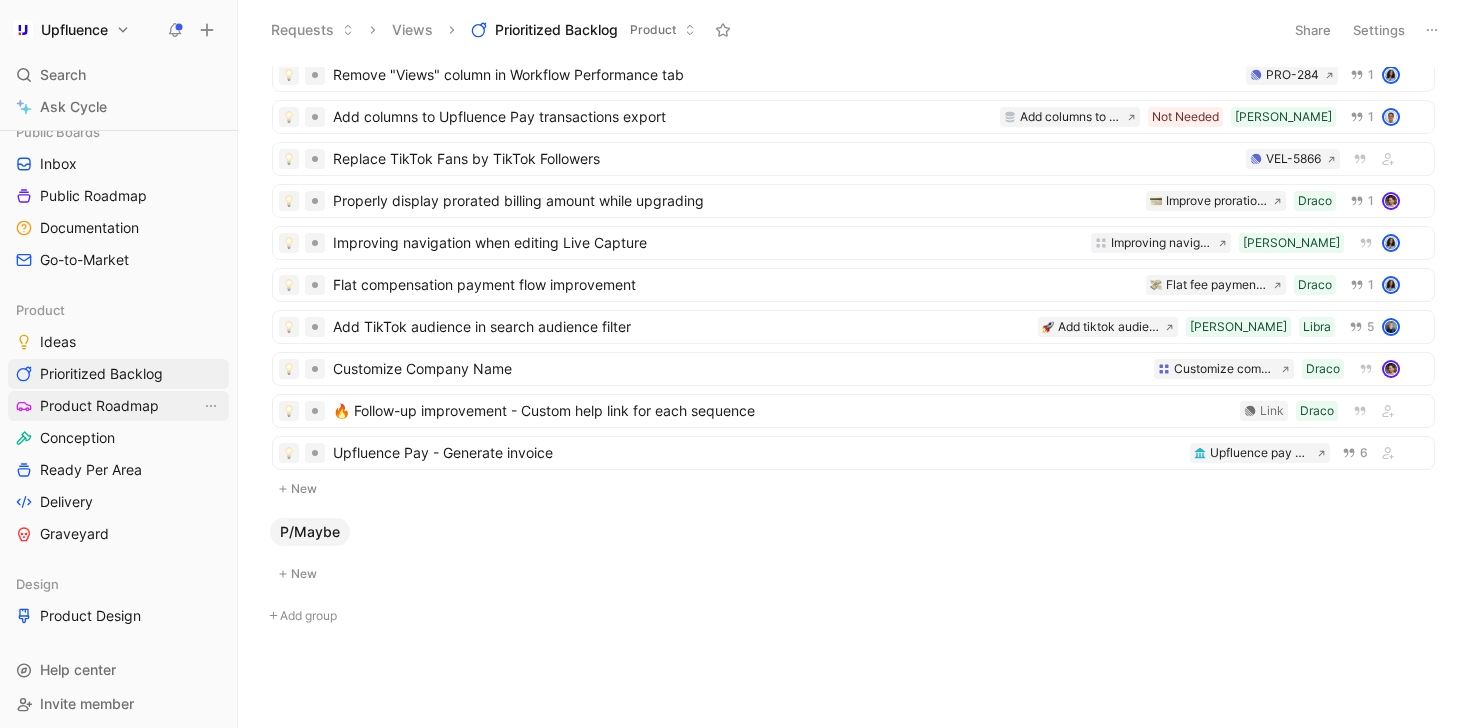 click on "Product Roadmap" at bounding box center [99, 406] 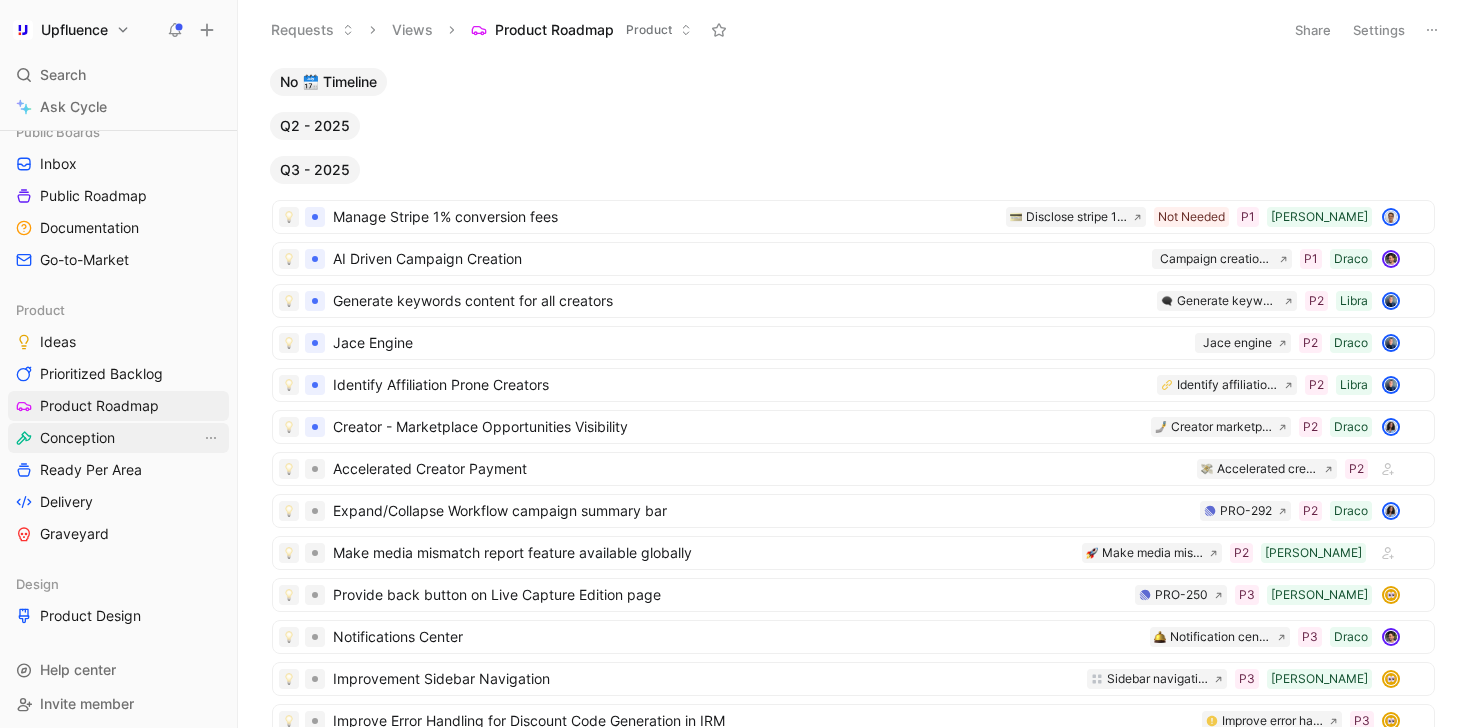 click on "Conception" at bounding box center [118, 438] 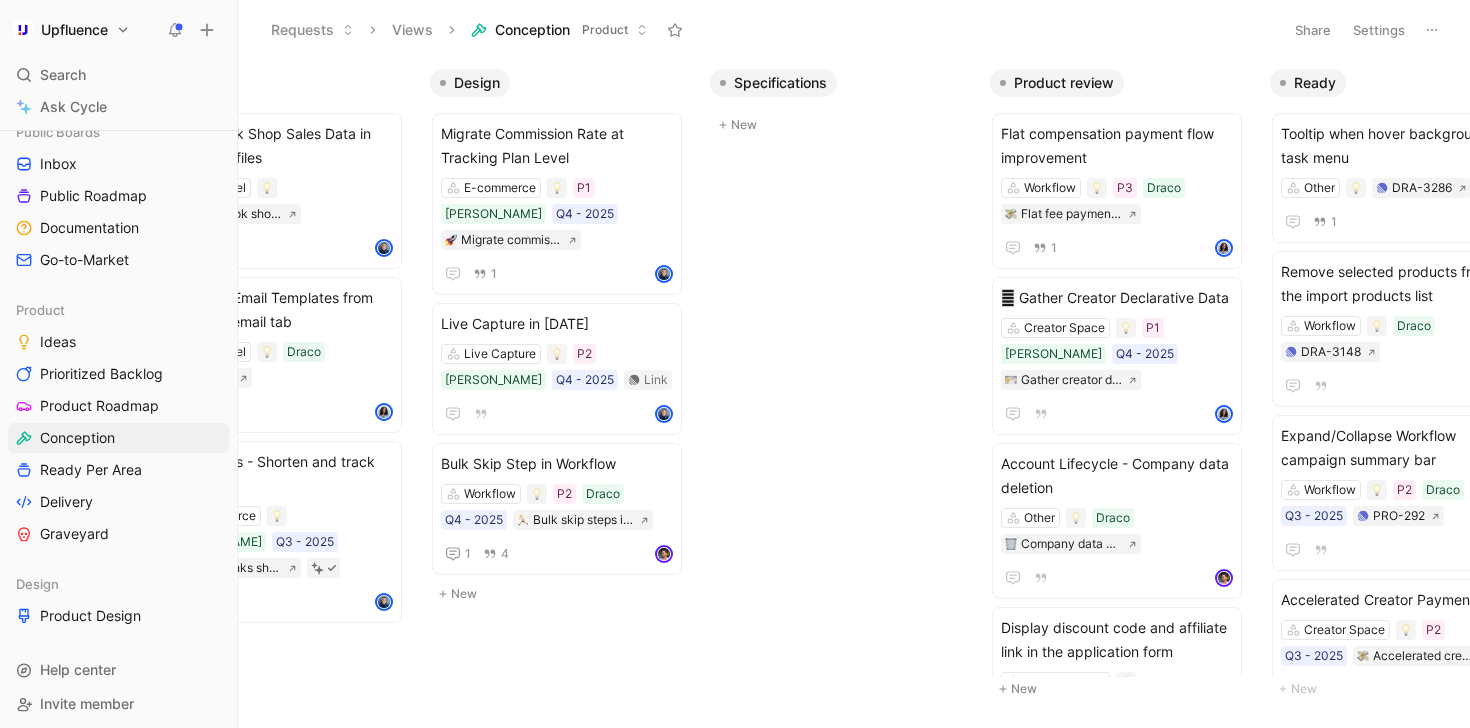 scroll, scrollTop: 0, scrollLeft: 1040, axis: horizontal 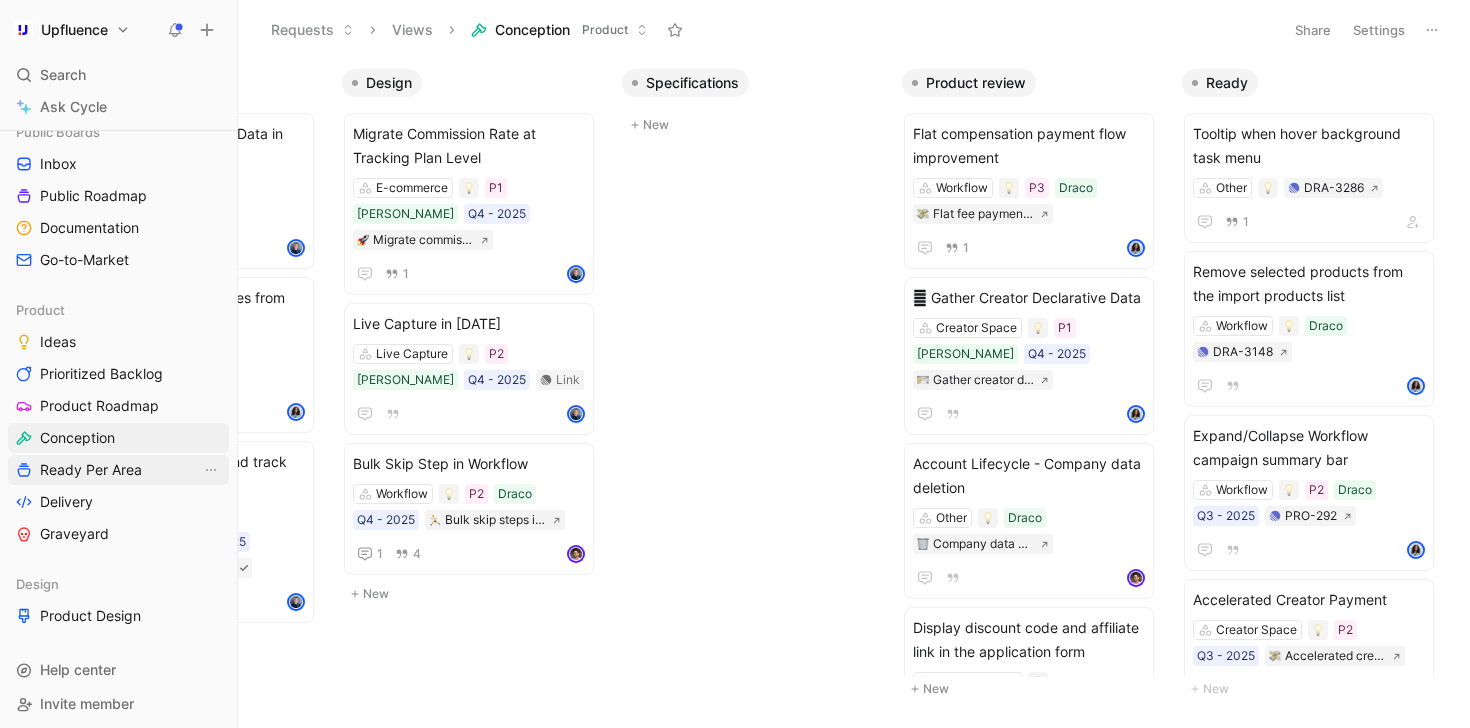 click on "Ready Per Area" at bounding box center (91, 470) 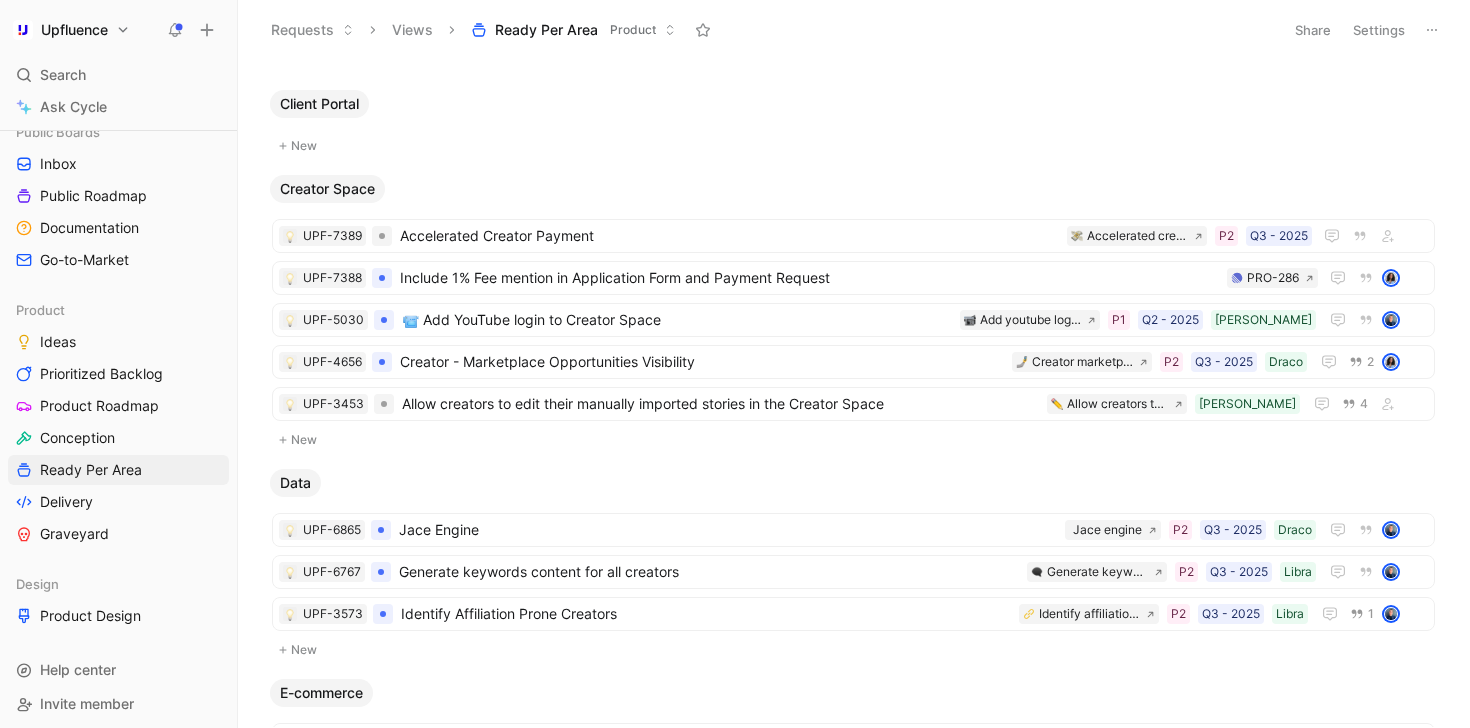 scroll, scrollTop: 65, scrollLeft: 0, axis: vertical 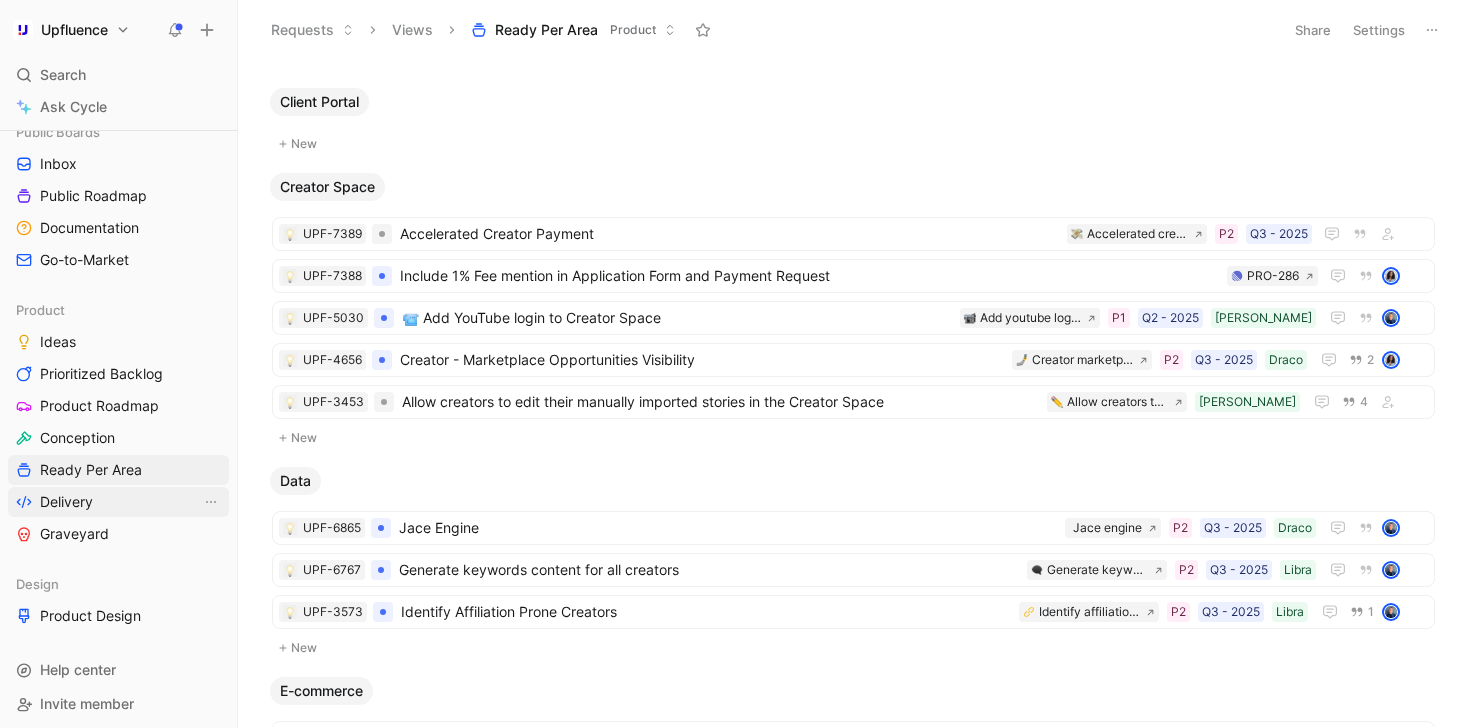 click on "Delivery" at bounding box center (118, 502) 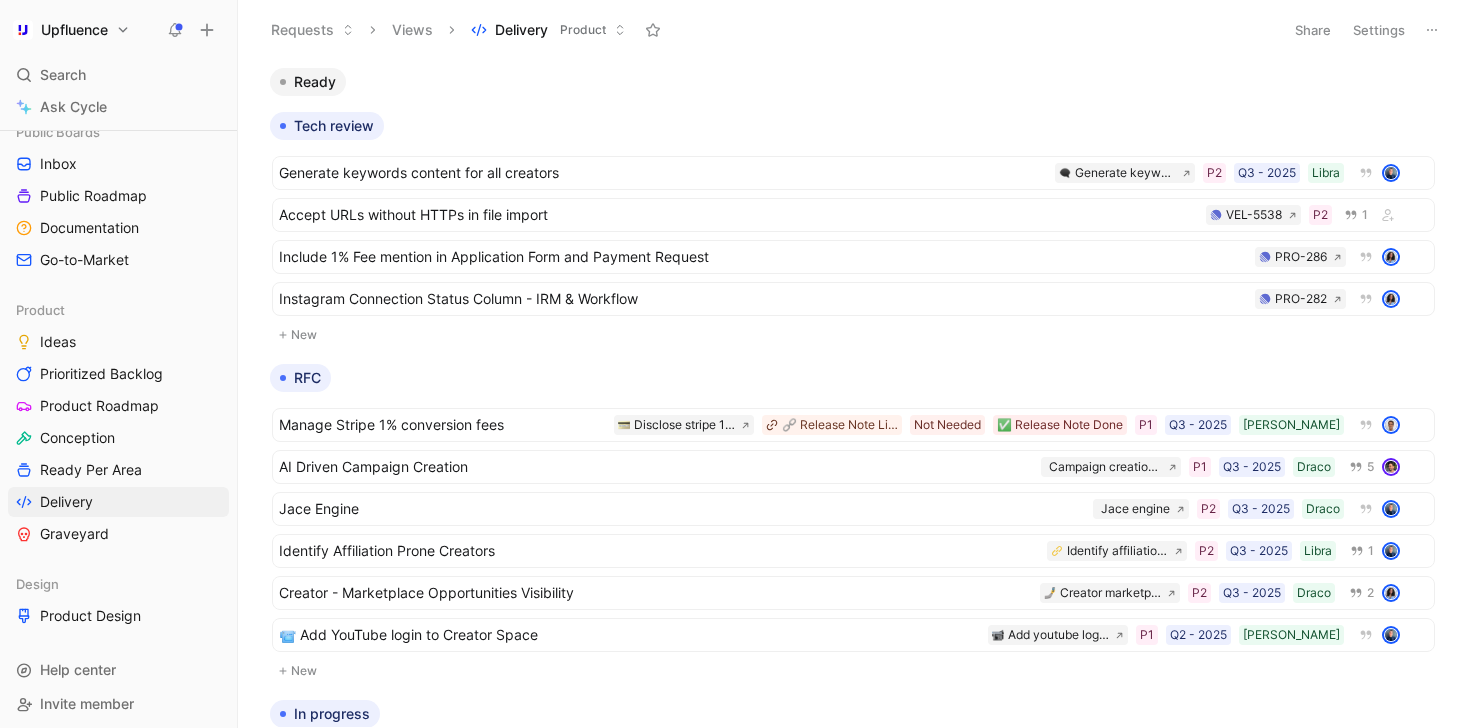 click on "Product Ideas Prioritized Backlog Product Roadmap Conception Ready Per Area Delivery Graveyard" at bounding box center (118, 422) 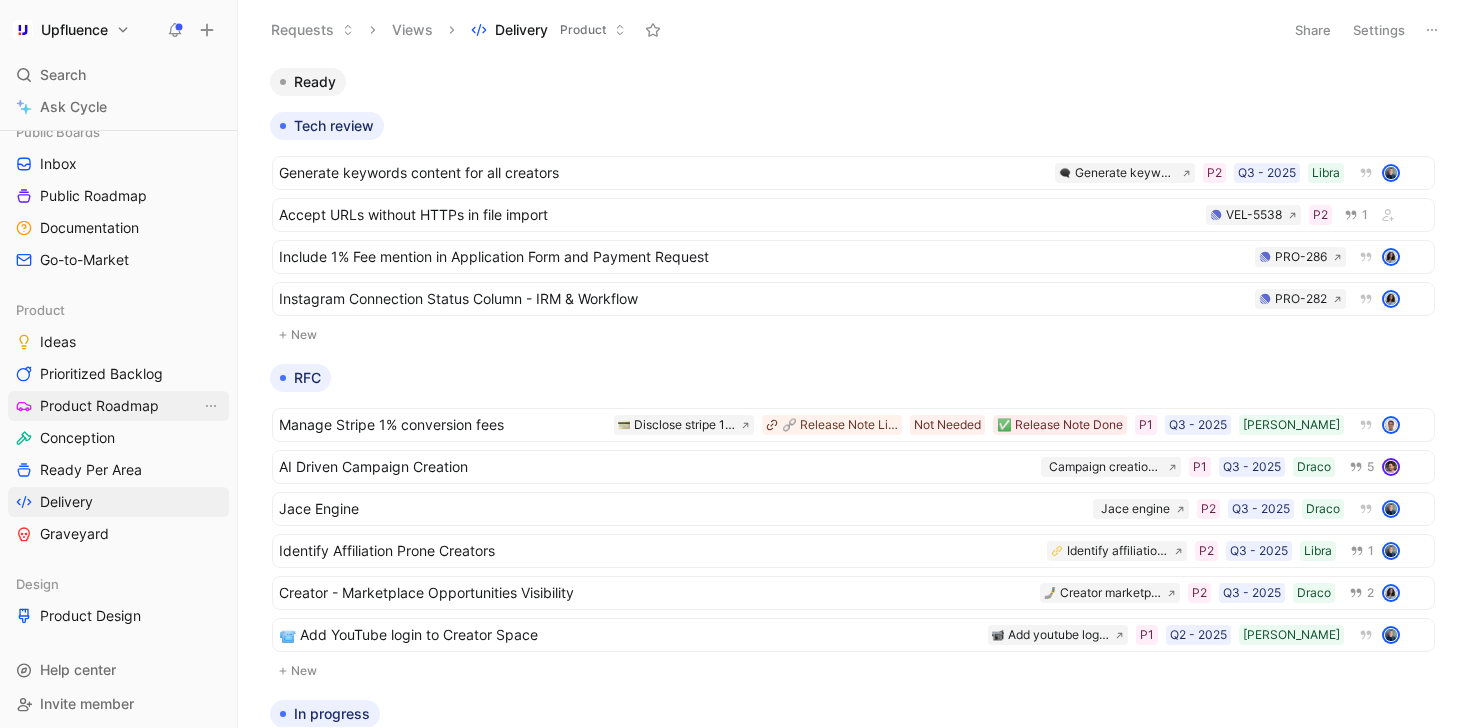 click on "Product Roadmap" at bounding box center [99, 406] 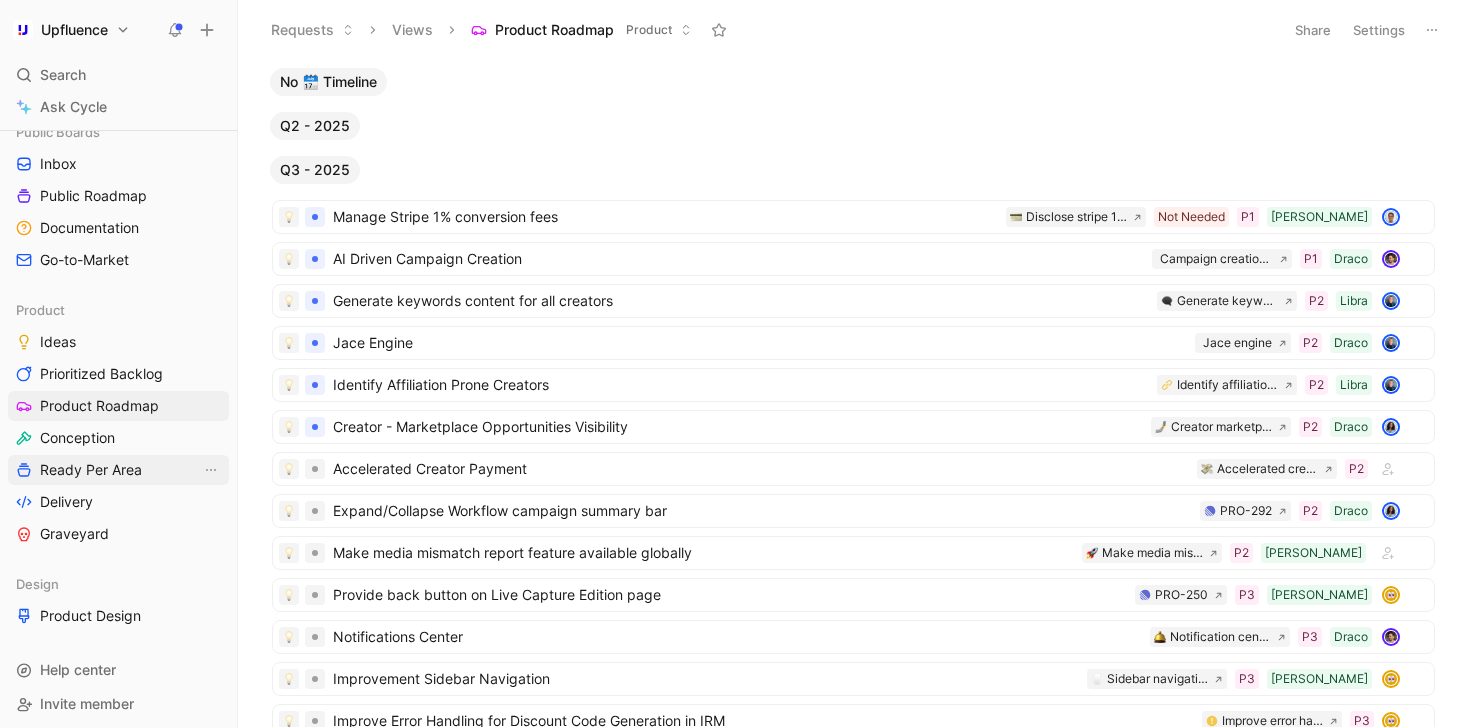 click on "Ready Per Area" at bounding box center (91, 470) 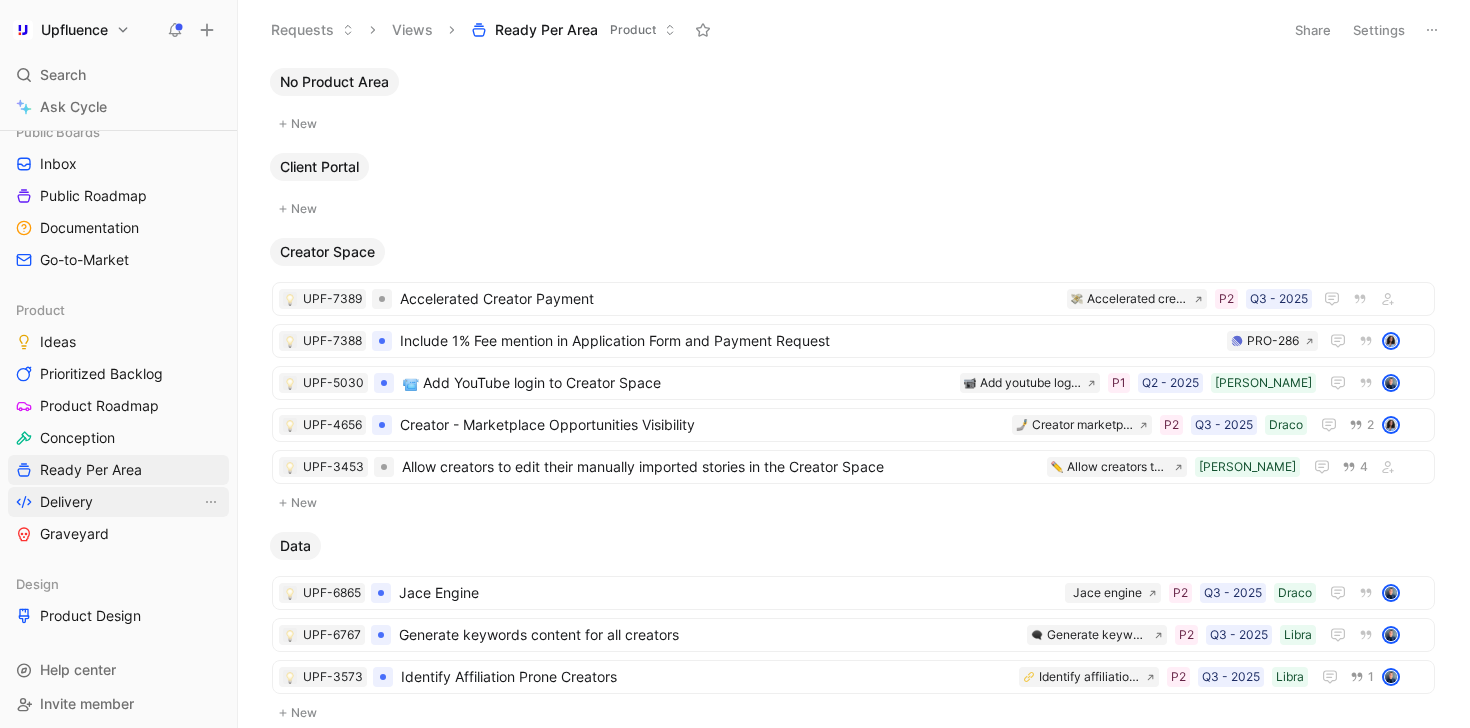 click on "Delivery" at bounding box center [118, 502] 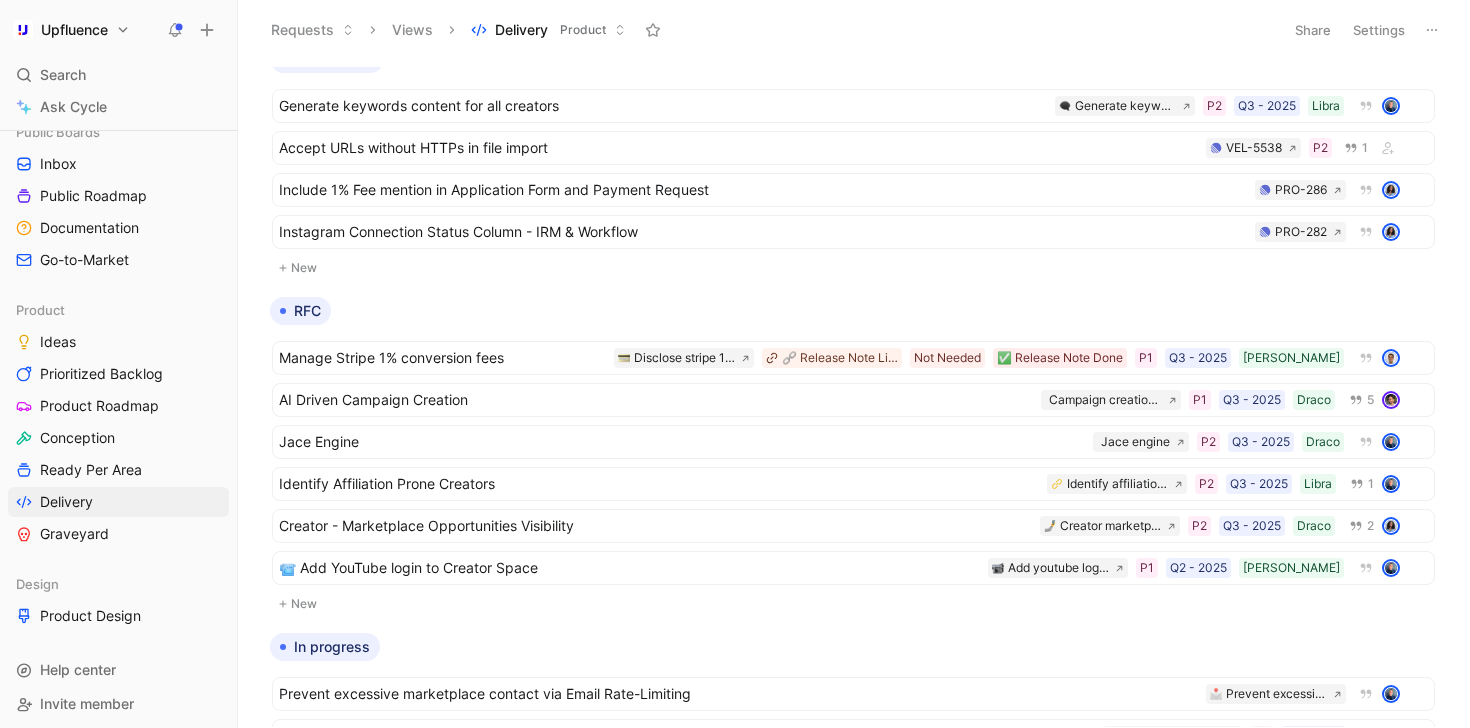 scroll, scrollTop: 0, scrollLeft: 0, axis: both 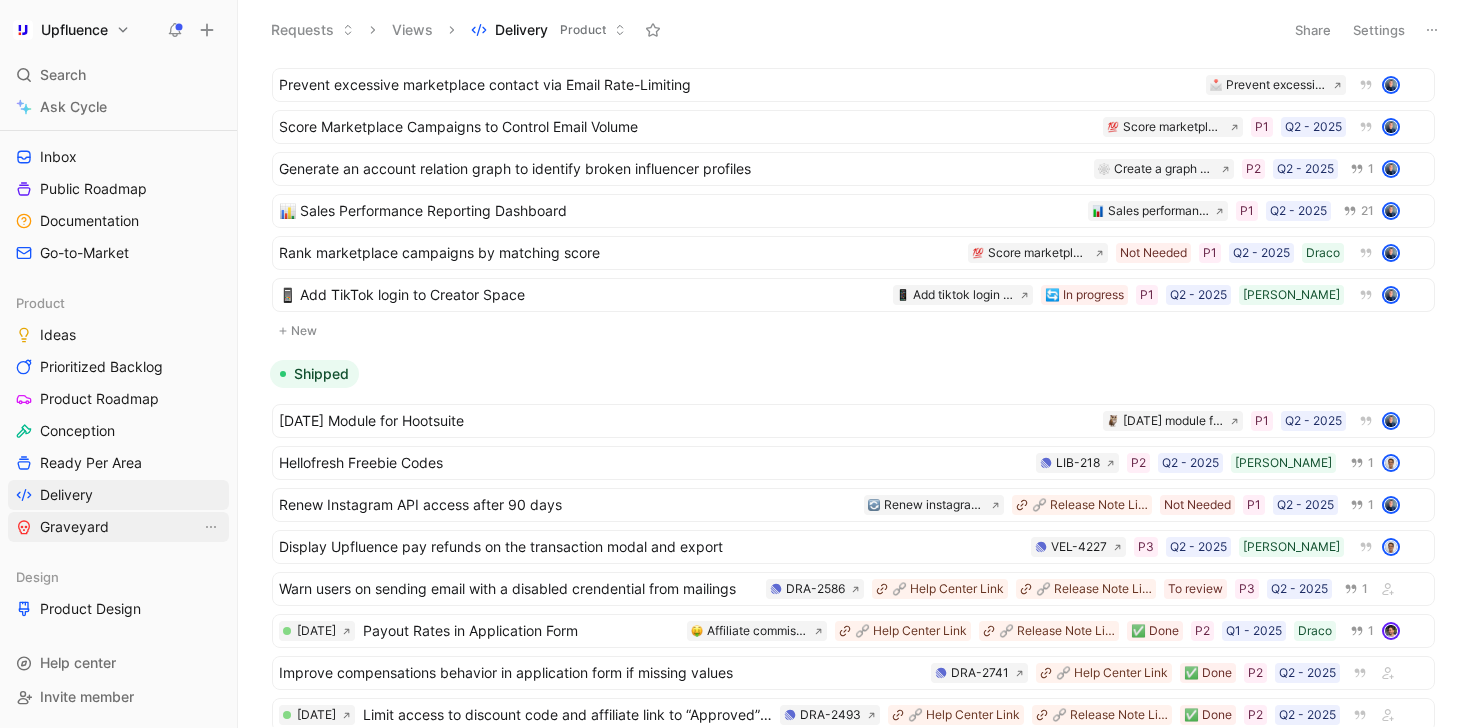 click on "Graveyard" at bounding box center [118, 527] 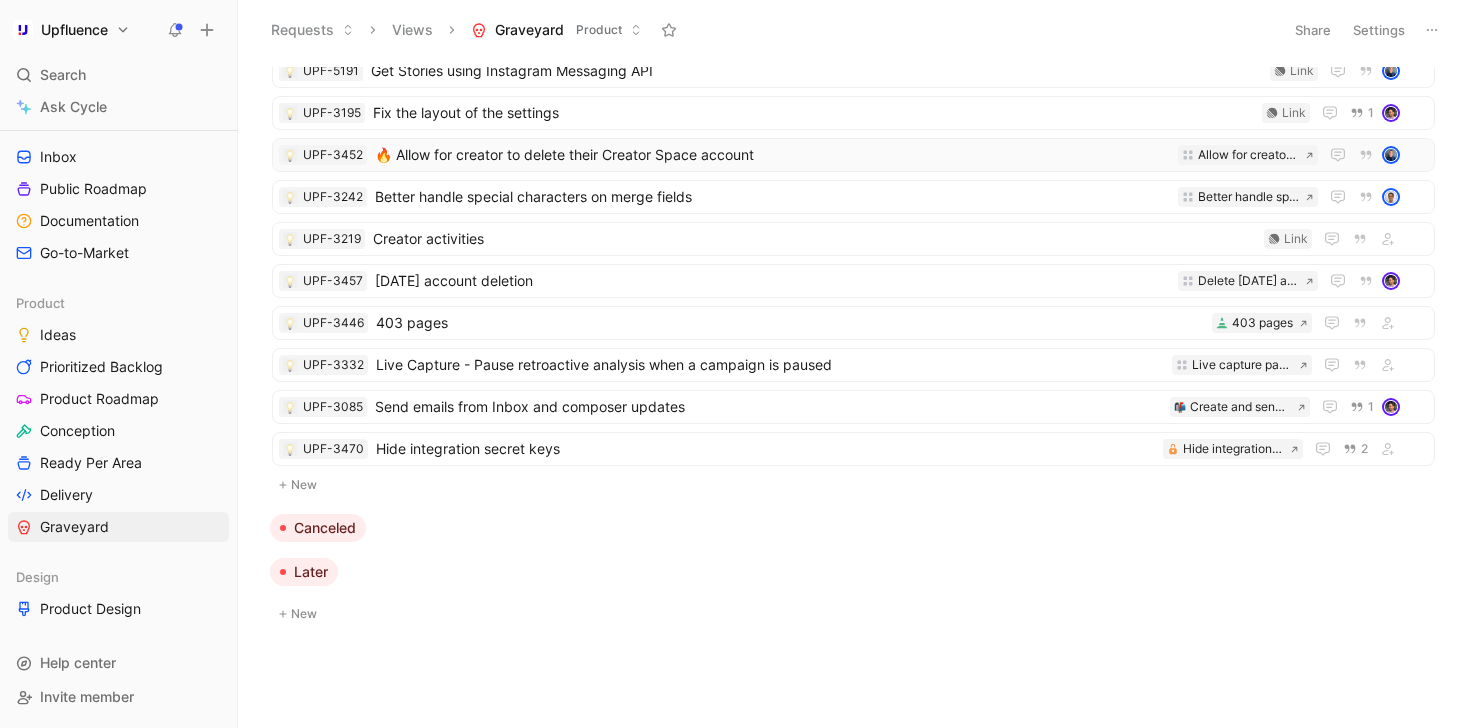 scroll, scrollTop: 0, scrollLeft: 0, axis: both 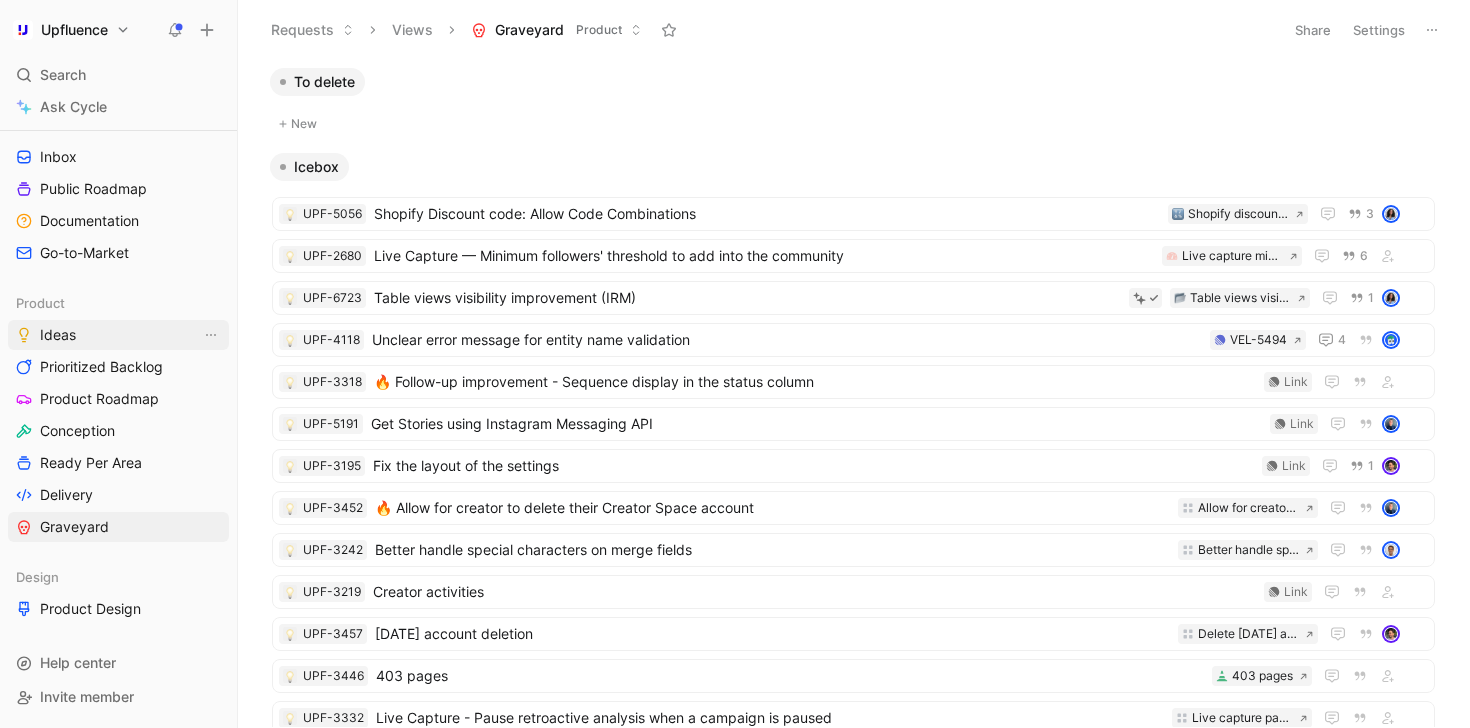 click on "Ideas" at bounding box center (118, 335) 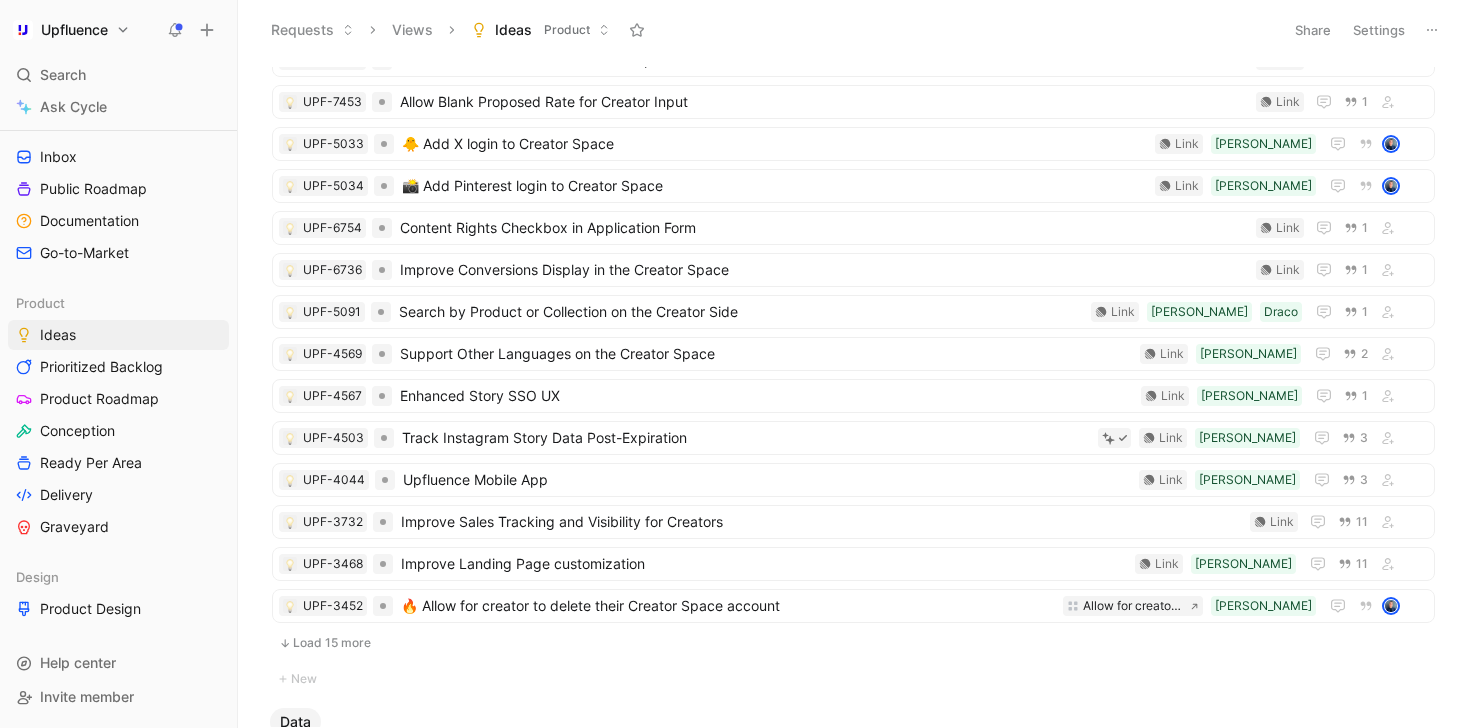 scroll, scrollTop: 0, scrollLeft: 0, axis: both 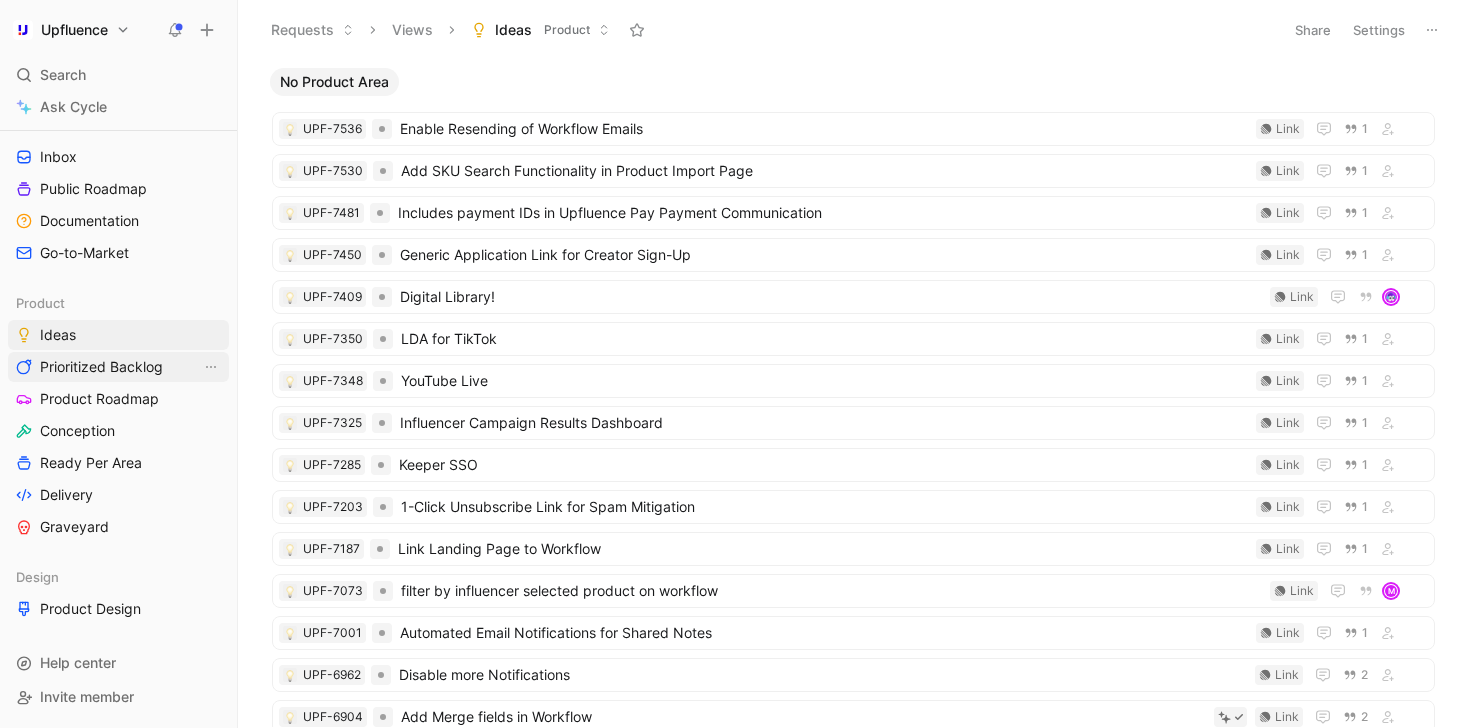 click on "Prioritized Backlog" at bounding box center (101, 367) 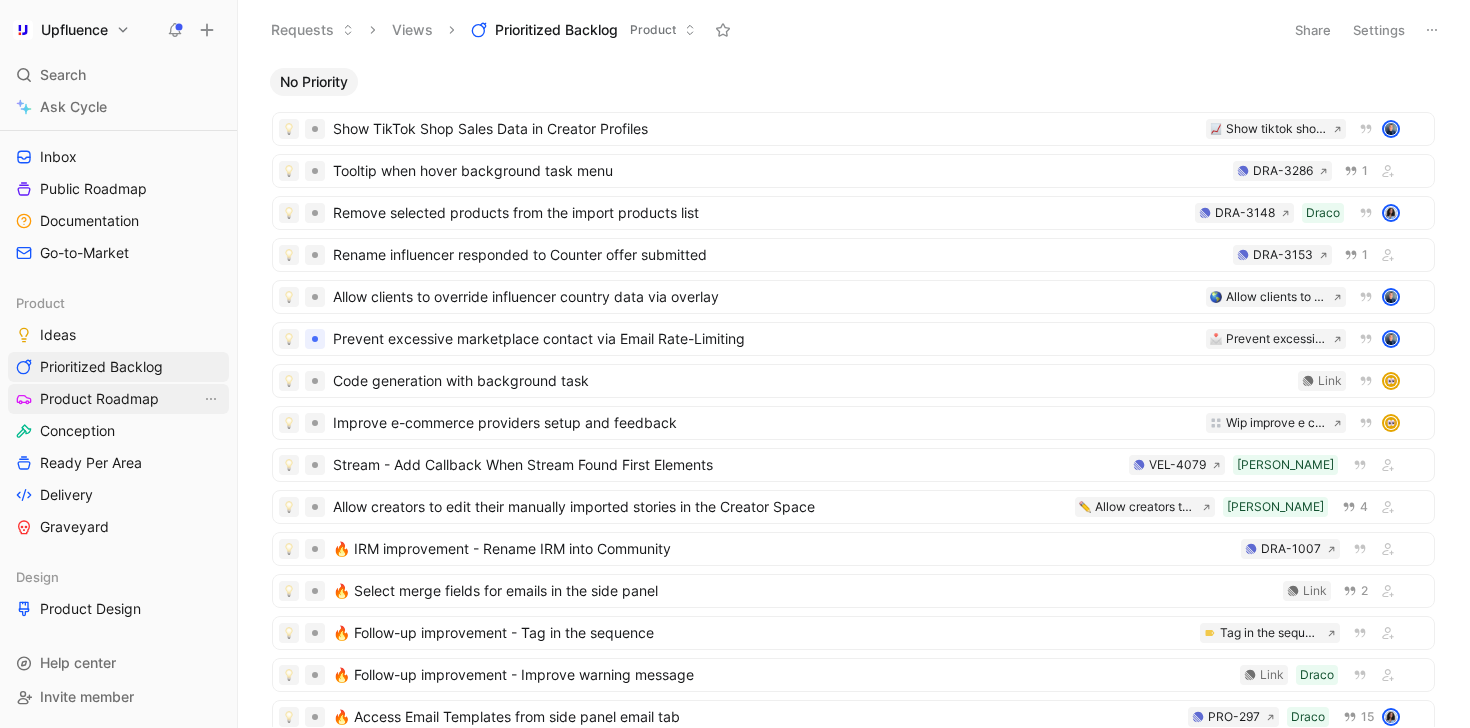 click on "Product Roadmap" at bounding box center (99, 399) 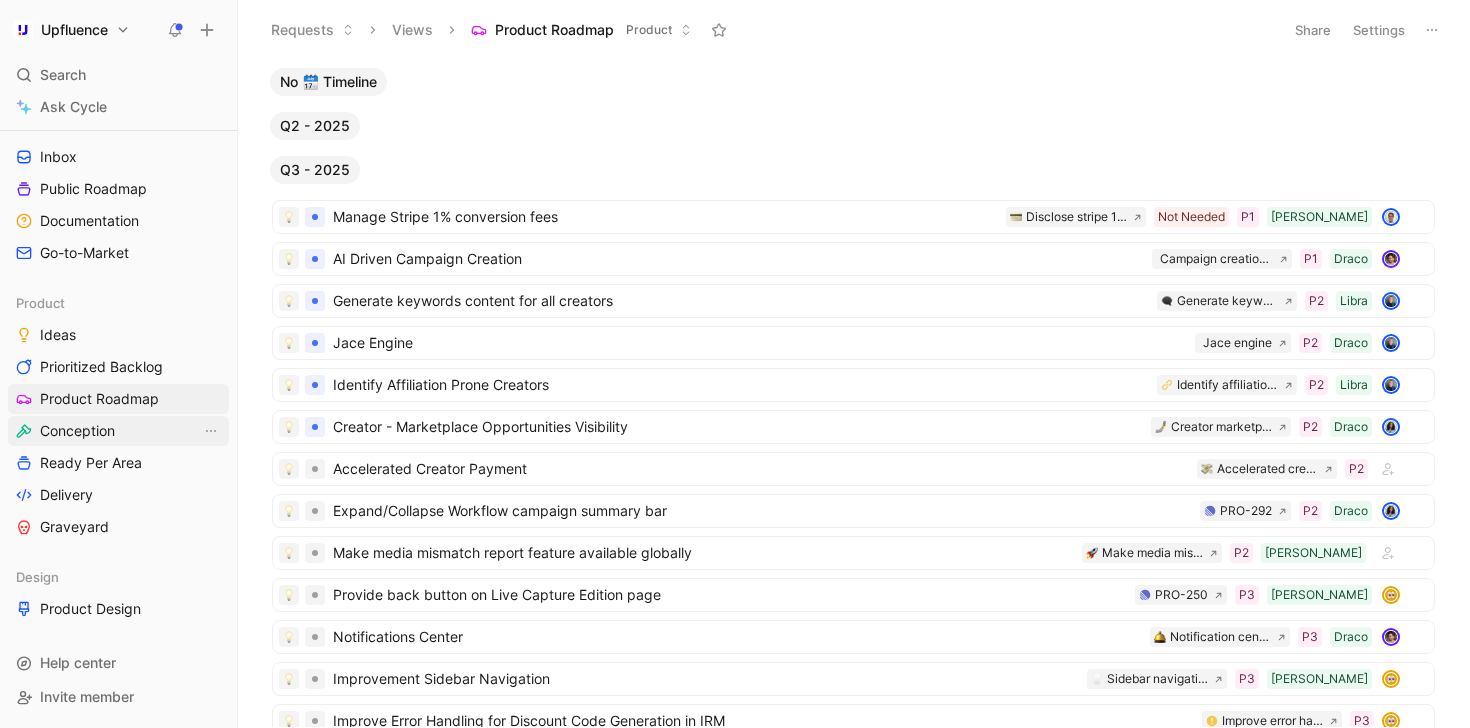 click on "Conception" at bounding box center (118, 431) 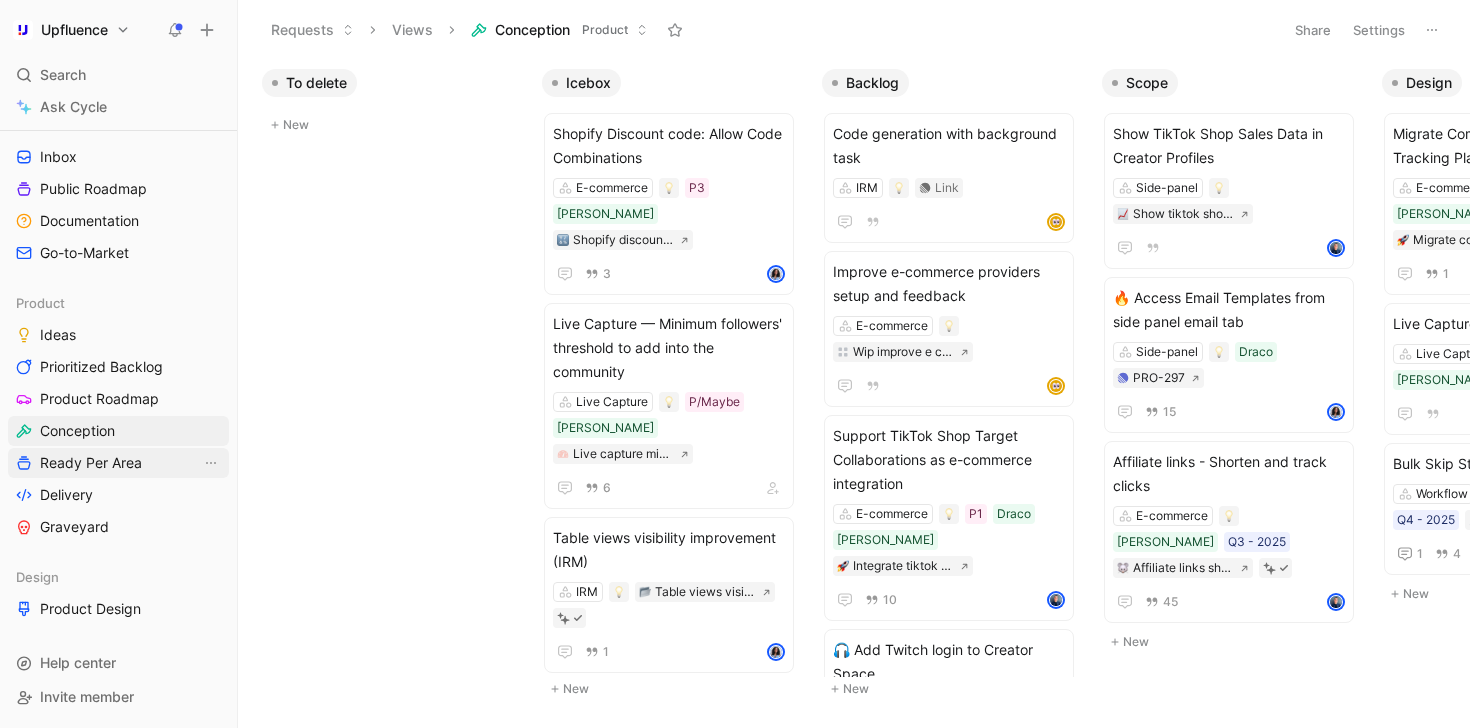 click on "Ready Per Area" at bounding box center (91, 463) 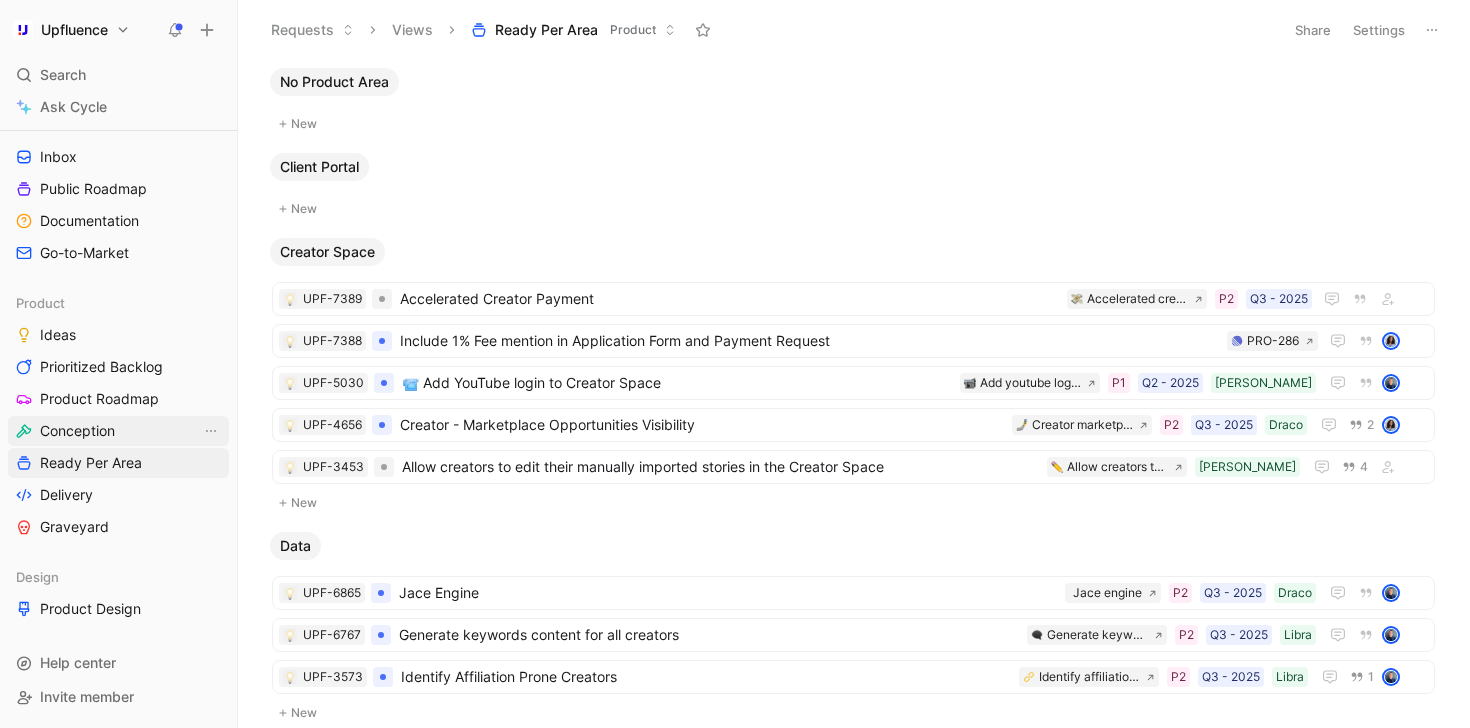 click on "Conception" at bounding box center [118, 431] 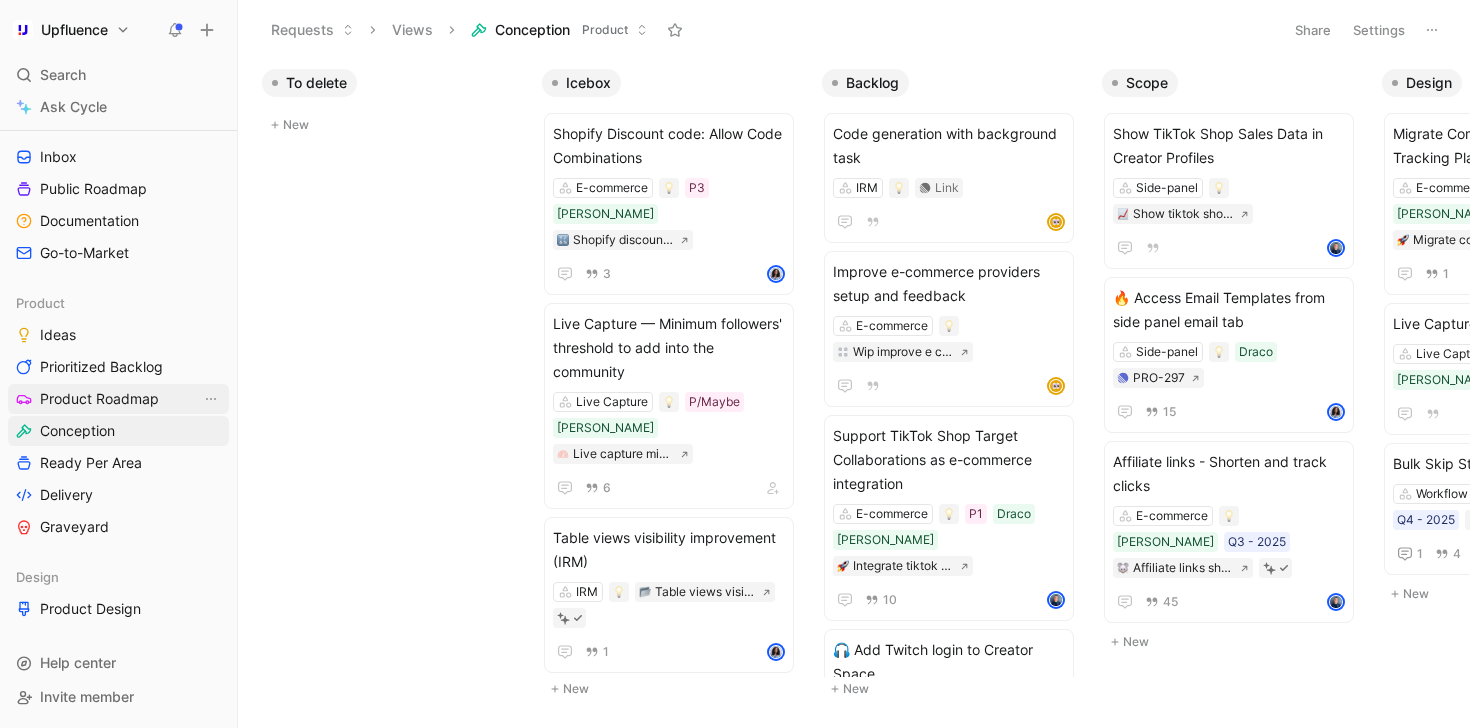 click on "Product Roadmap" at bounding box center [118, 399] 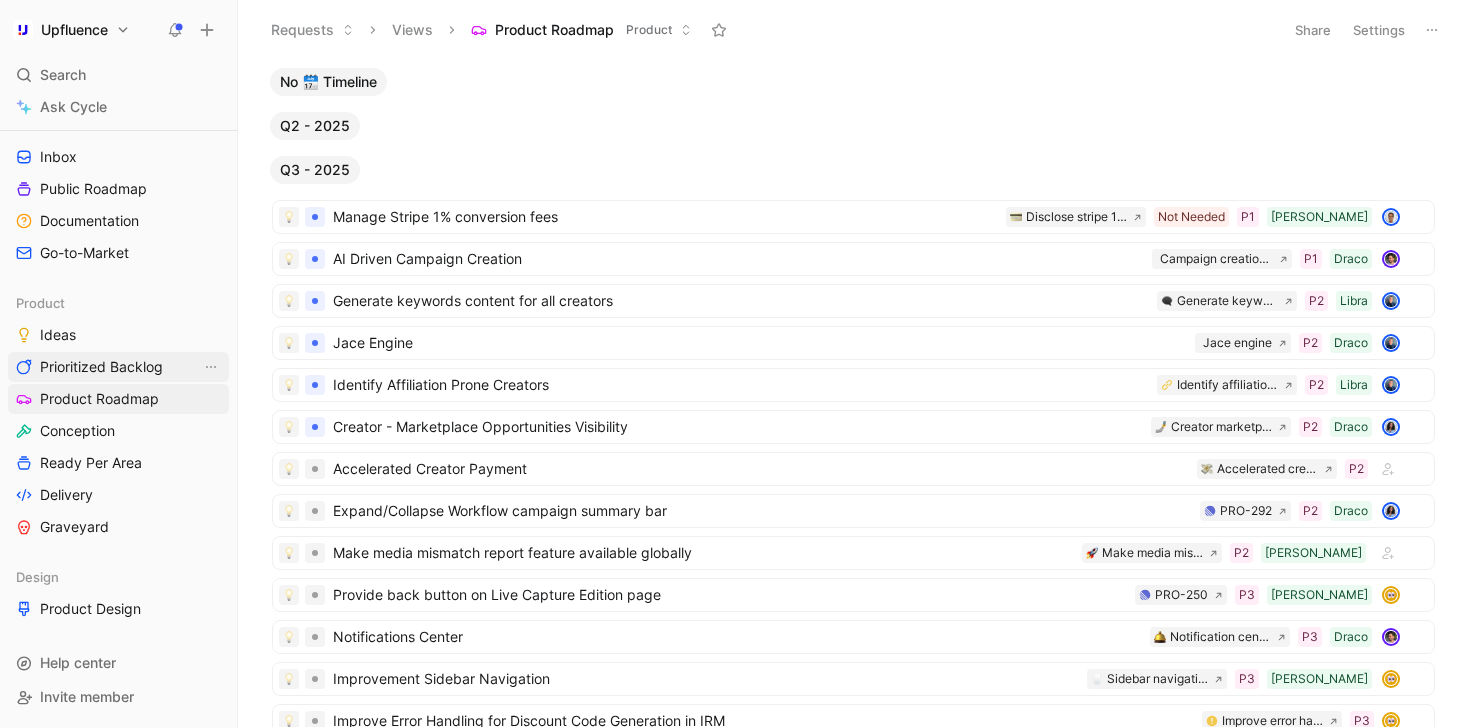 click on "Prioritized Backlog" at bounding box center (101, 367) 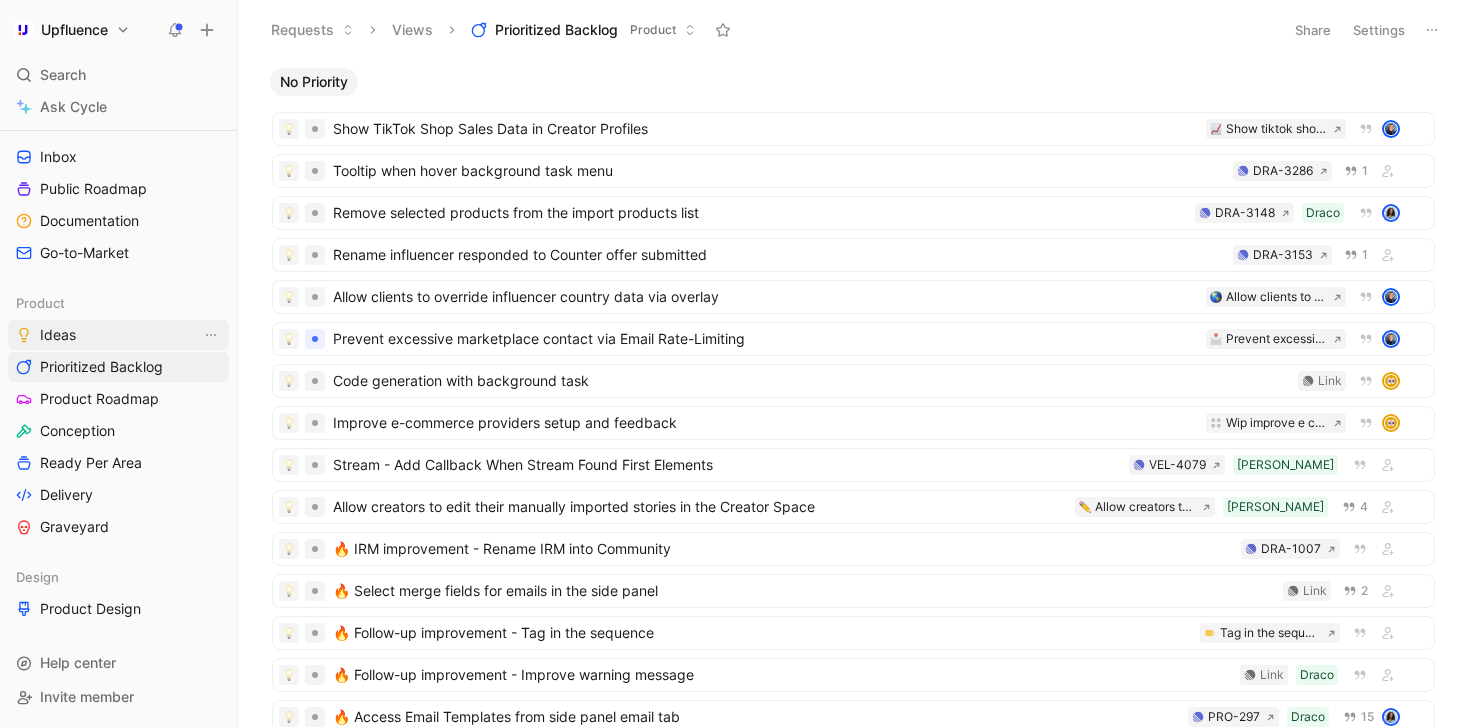 click on "Ideas" at bounding box center (118, 335) 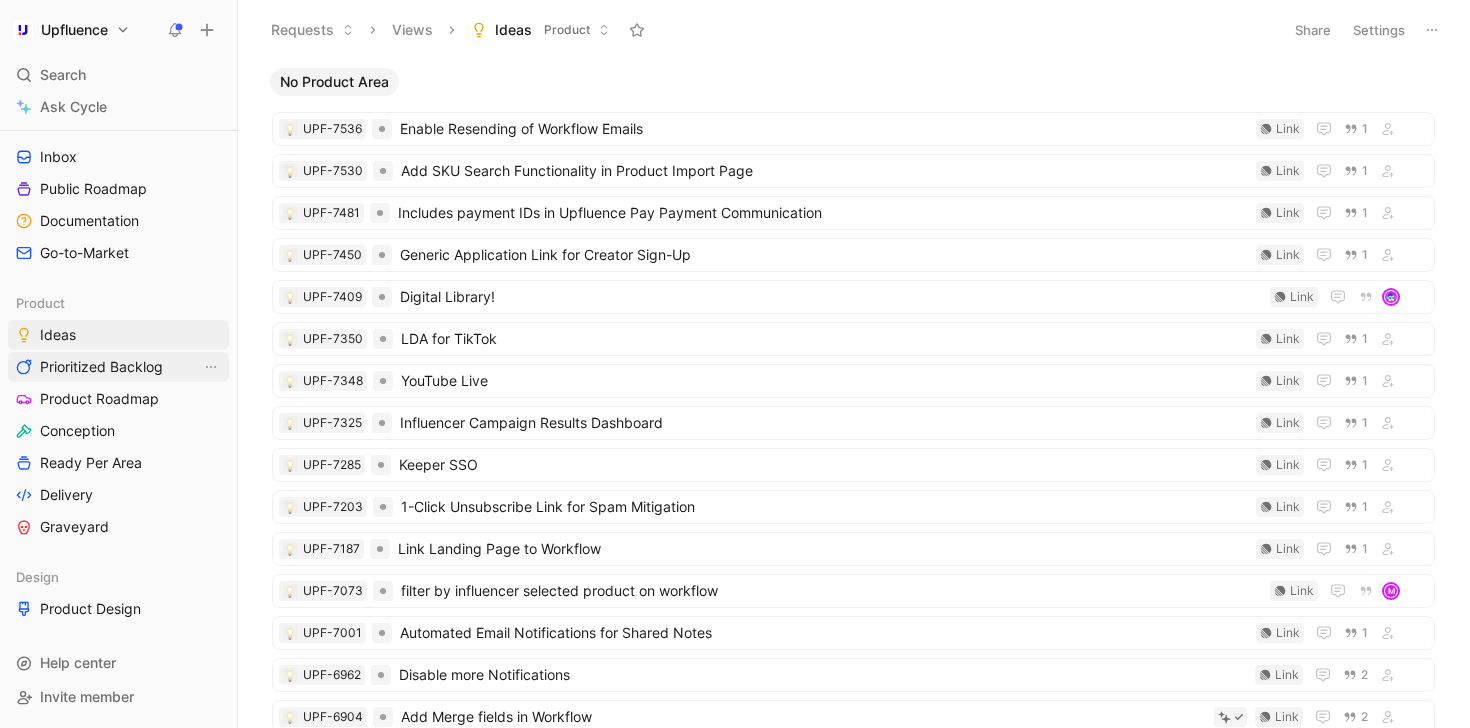 click on "Prioritized Backlog" at bounding box center (101, 367) 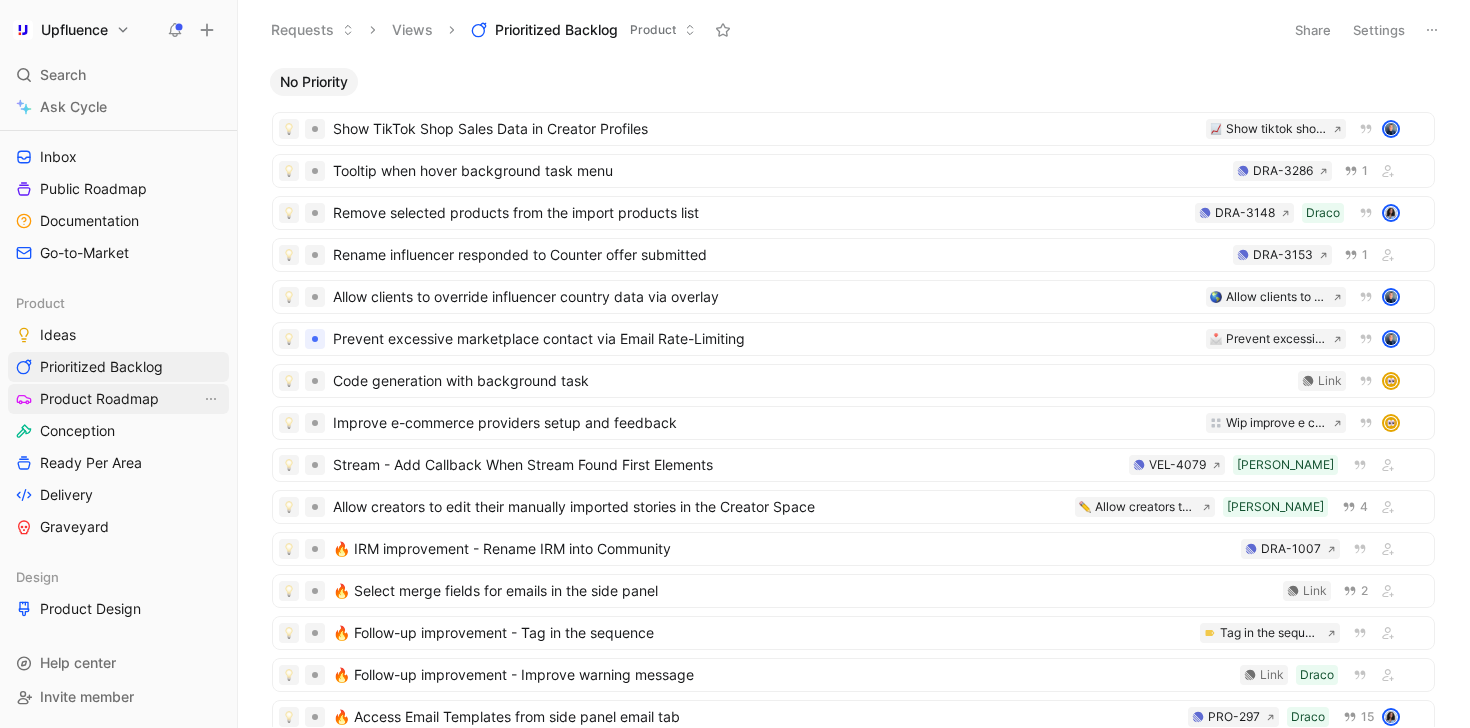 click on "Product Roadmap" at bounding box center [99, 399] 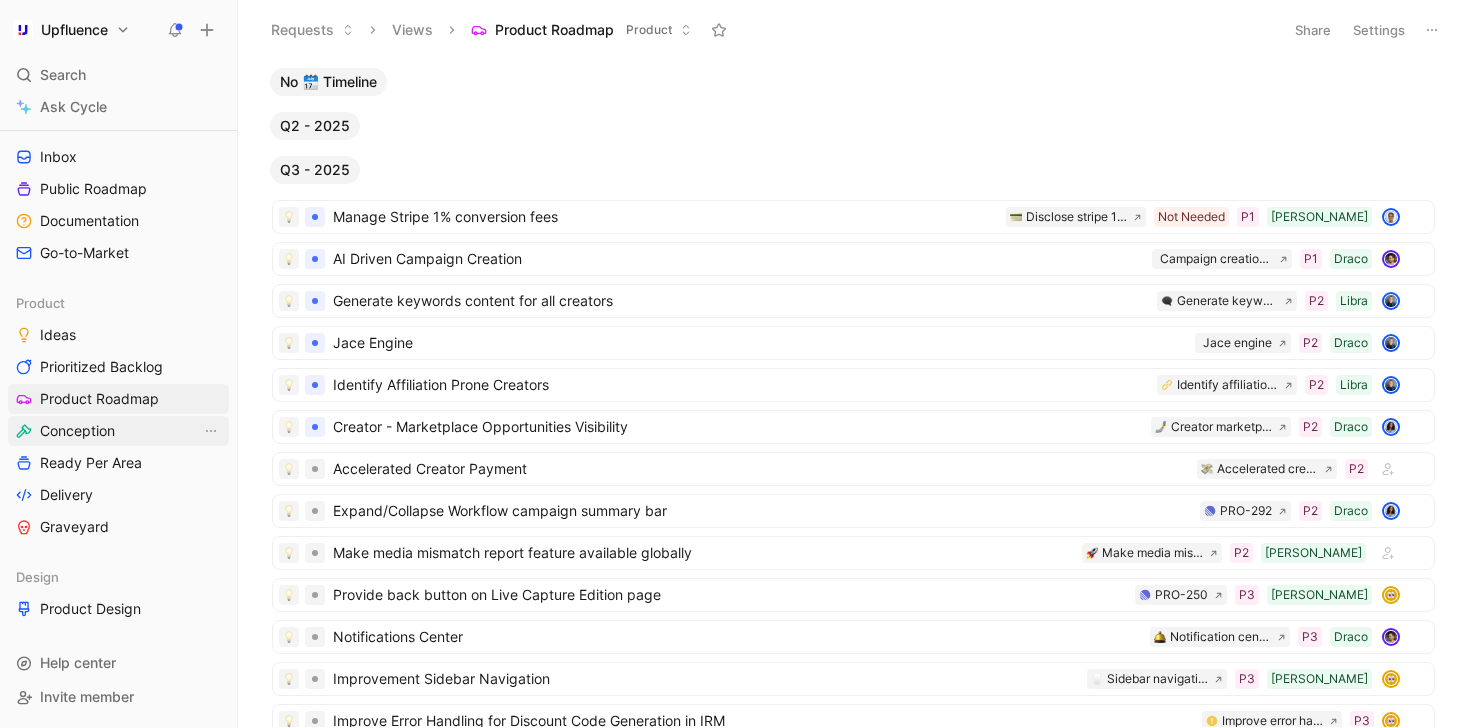 click on "Conception" at bounding box center (77, 431) 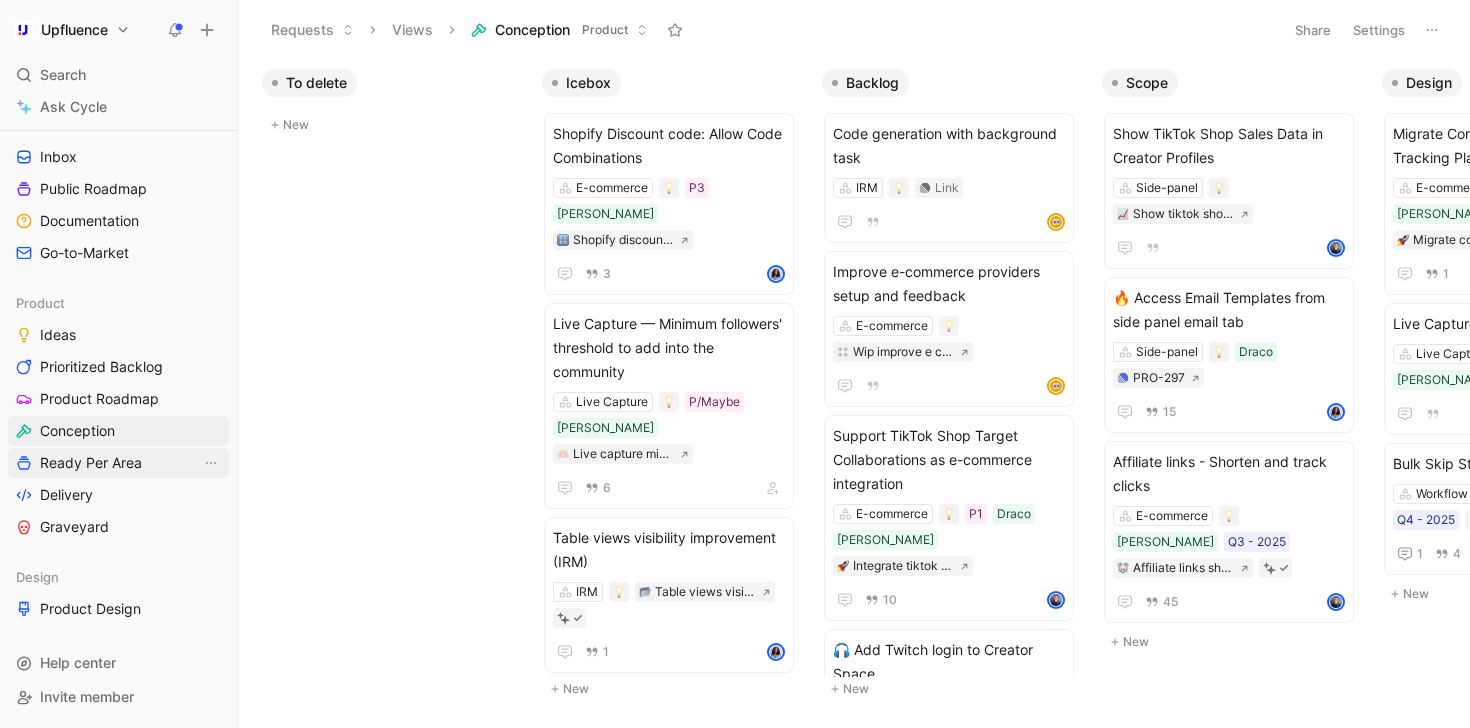 click on "Ready Per Area" at bounding box center [91, 463] 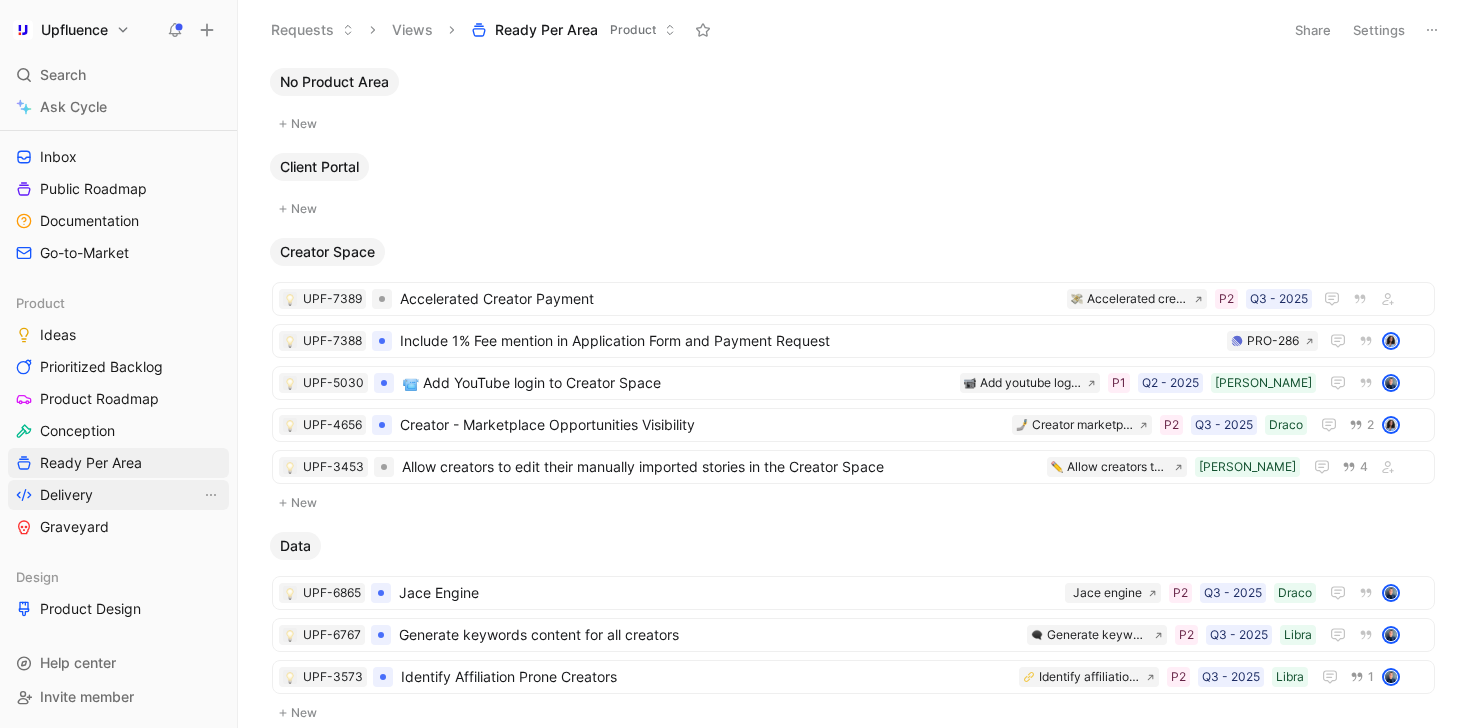 click on "Delivery" at bounding box center (118, 495) 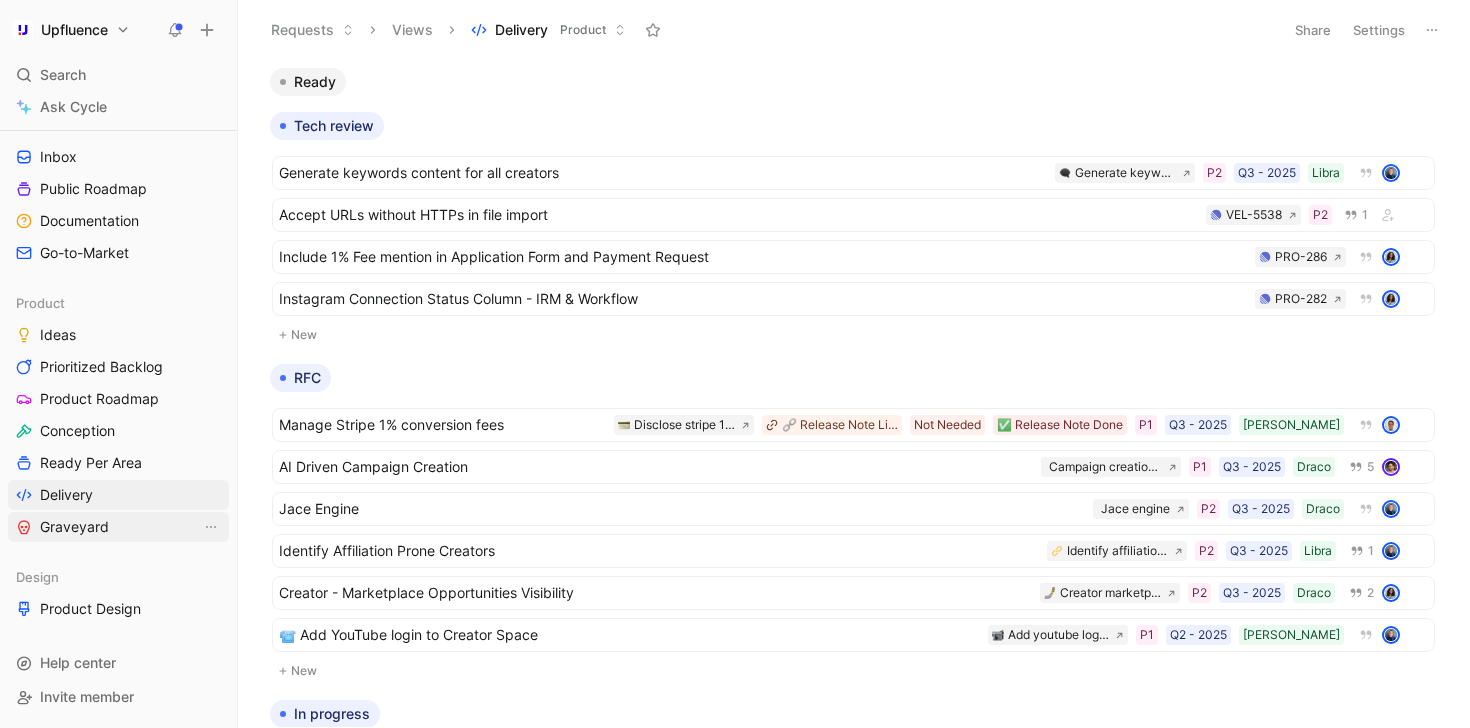 click on "Graveyard" at bounding box center (74, 527) 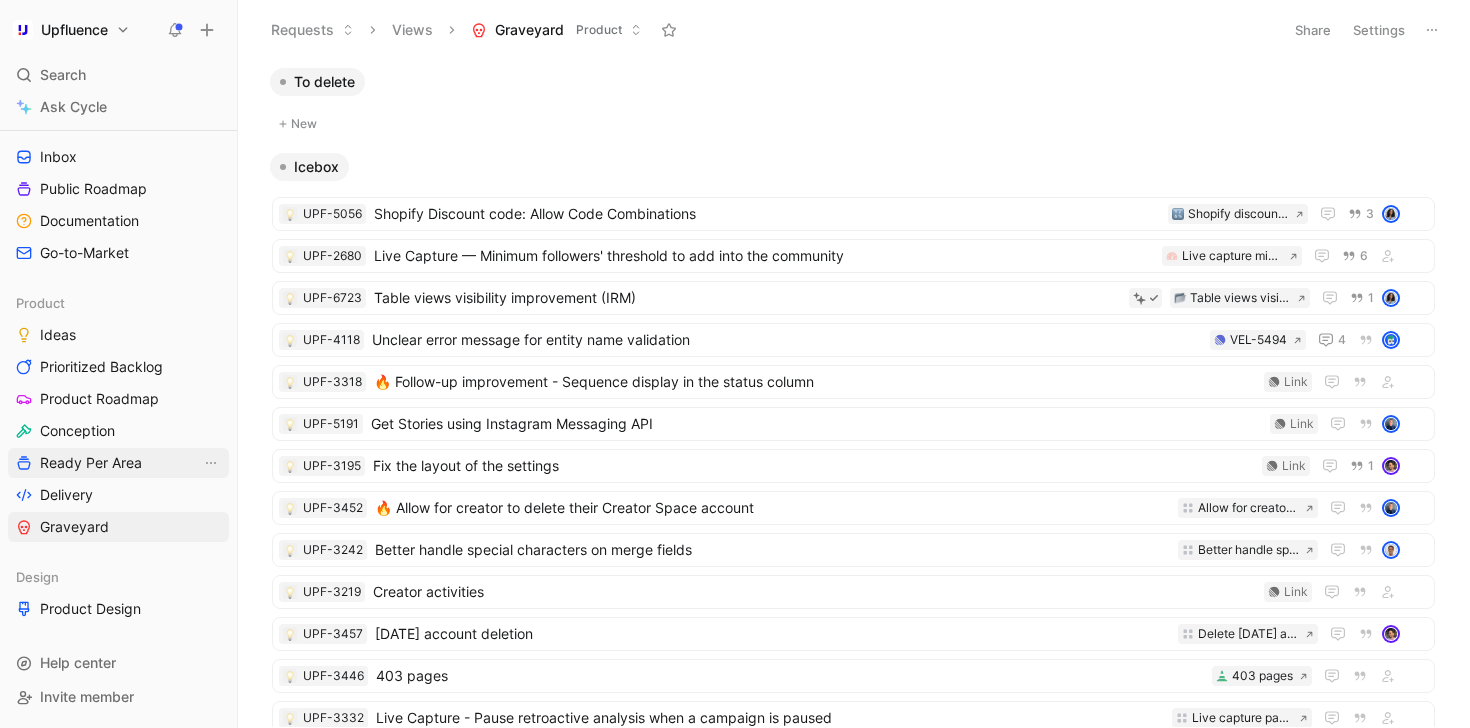 click on "Ready Per Area" at bounding box center [91, 463] 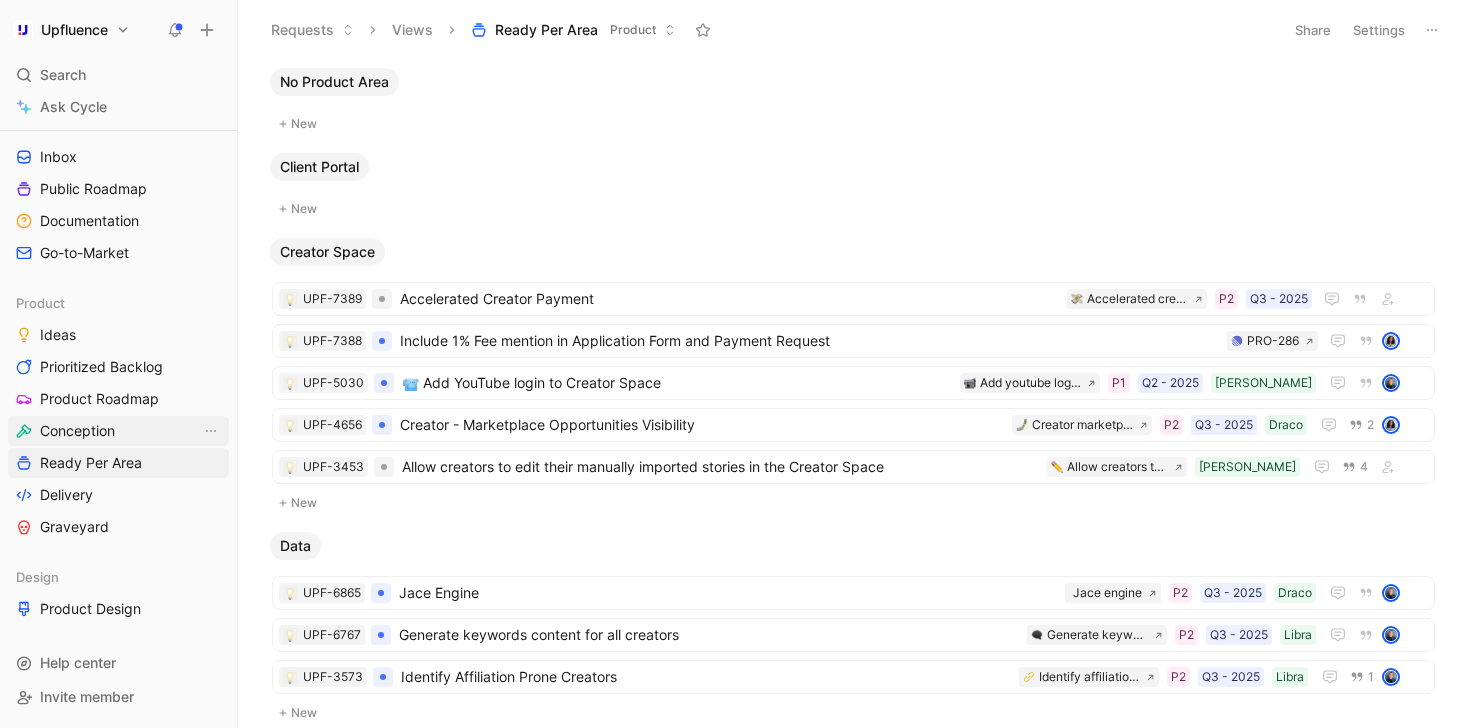 click on "Conception" at bounding box center [77, 431] 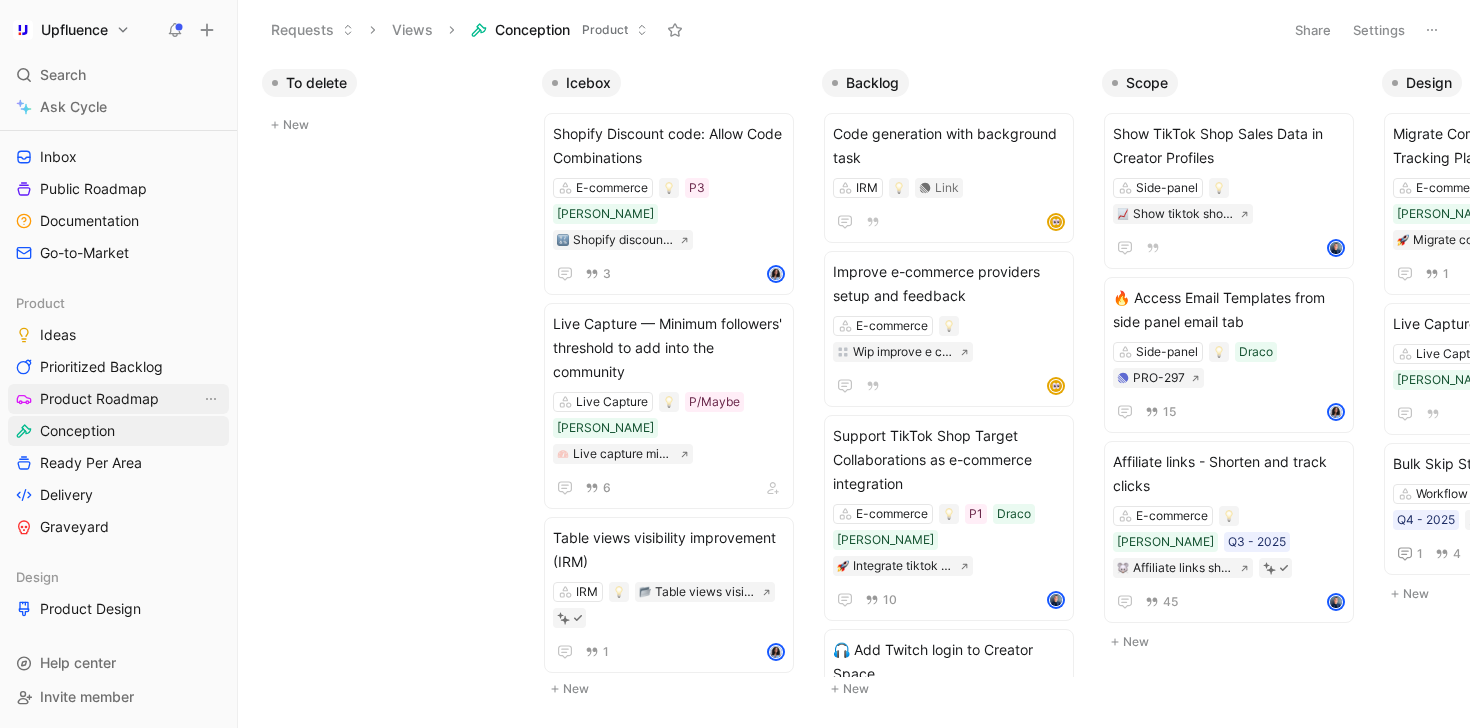 click on "Product Roadmap" at bounding box center [99, 399] 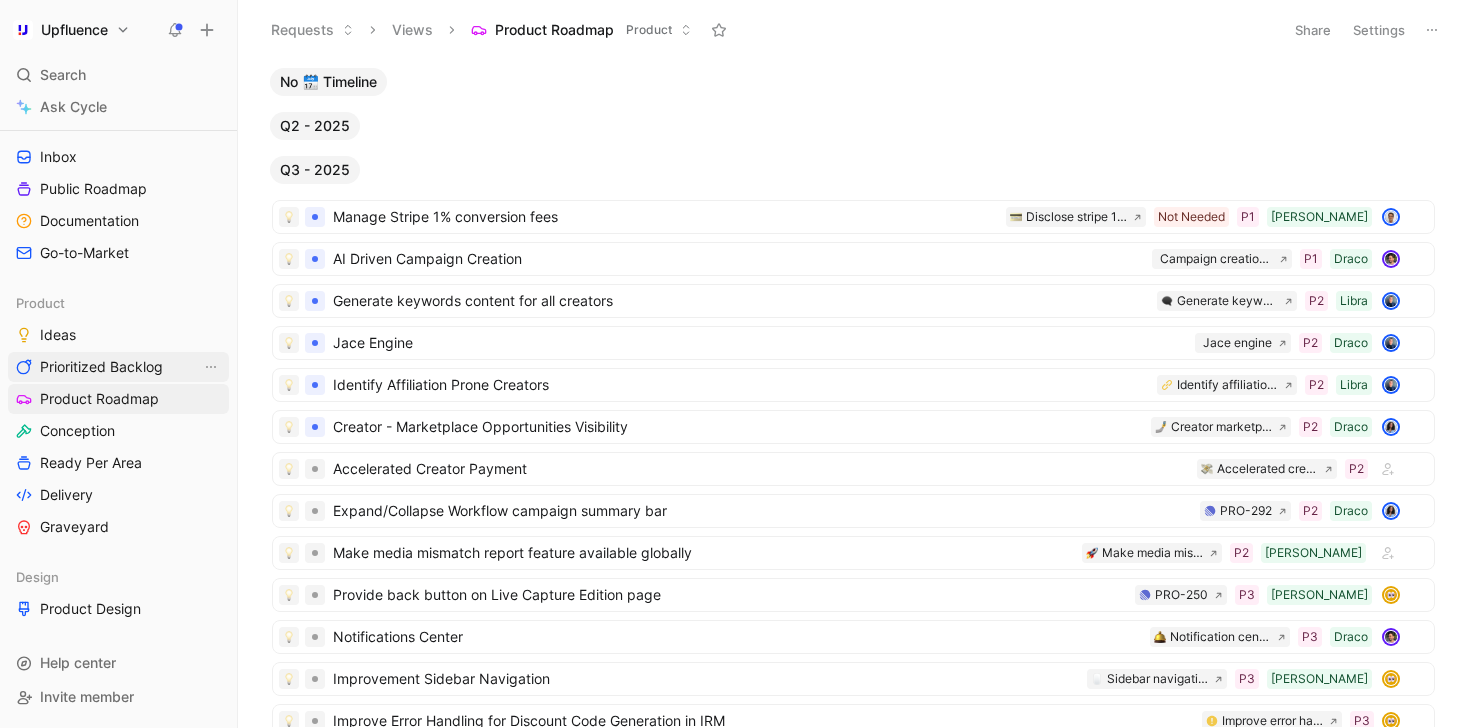 click on "Prioritized Backlog" at bounding box center [101, 367] 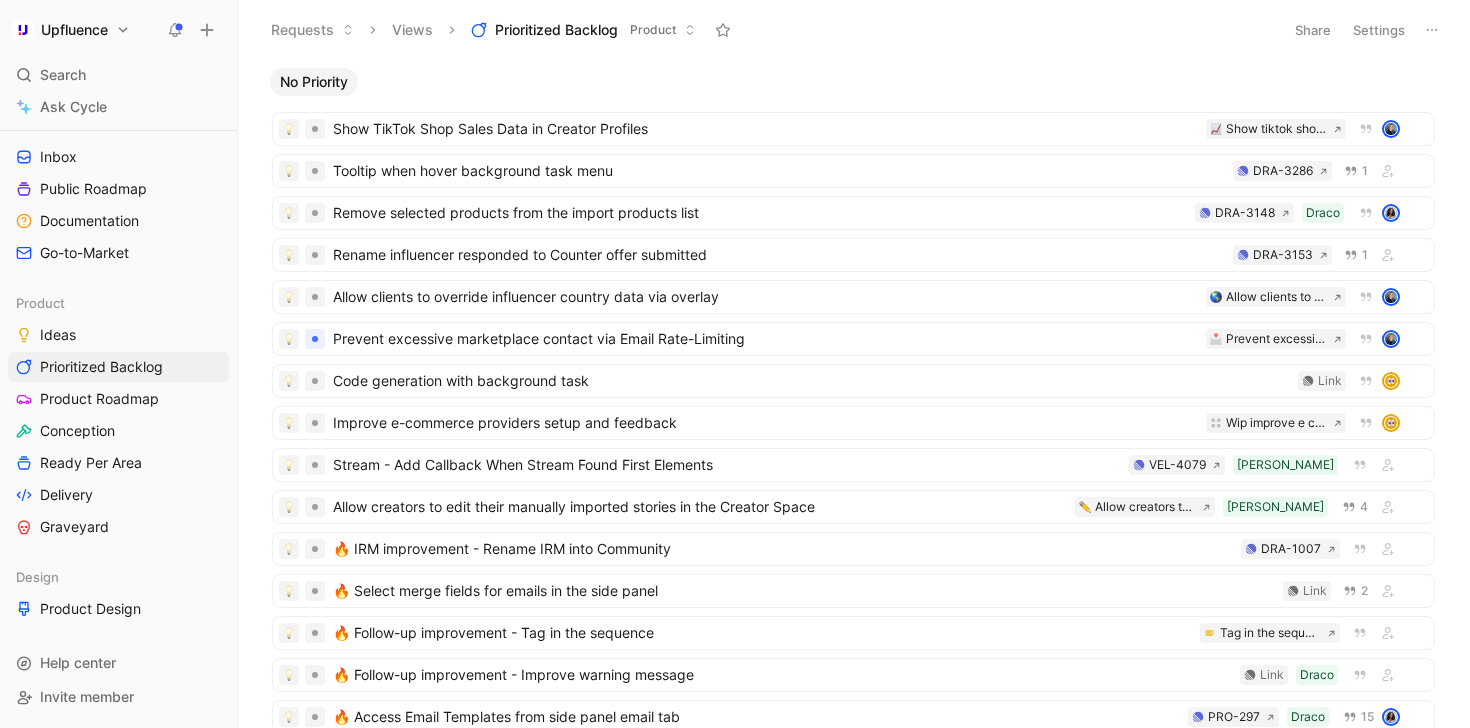 click on "Show TikTok Shop Sales Data in Creator Profiles Show tiktok shop sales data in creator profiles Tooltip when hover background task menu DRA-3286 1 Remove selected products from the import products list Draco DRA-3148 Rename influencer responded to Counter offer submitted DRA-3153 1 Allow clients to override influencer country data via overlay Allow clients to override influencer country data via overlay Prevent excessive marketplace contact via Email Rate-Limiting Prevent excessive marketplace contact via email rate limiting Code generation with background task Link Improve e-commerce providers setup and feedback Wip improve e commerce providers setup and feedback Stream - Add Callback When Stream Found First Elements [PERSON_NAME]-4079 Allow creators to edit their manually imported stories in the Creator Space [PERSON_NAME] Allow creators to edit their manually imported stories in the creator 4 🔥 IRM improvement - Rename IRM into Community DRA-1007 🔥 Select merge fields for emails in the side panel Link 2 Draco Link" at bounding box center (853, 442) 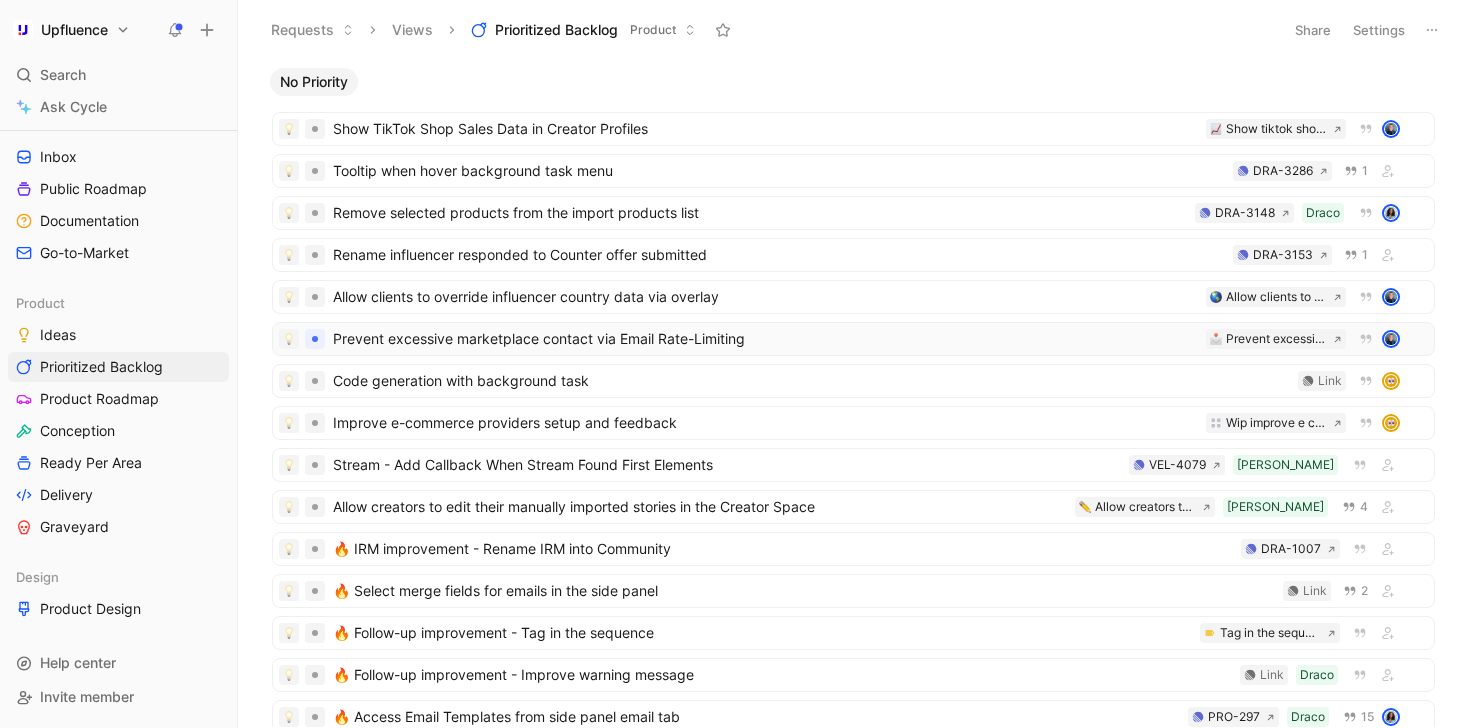 click on "Prevent excessive marketplace contact via Email Rate-Limiting" at bounding box center (765, 339) 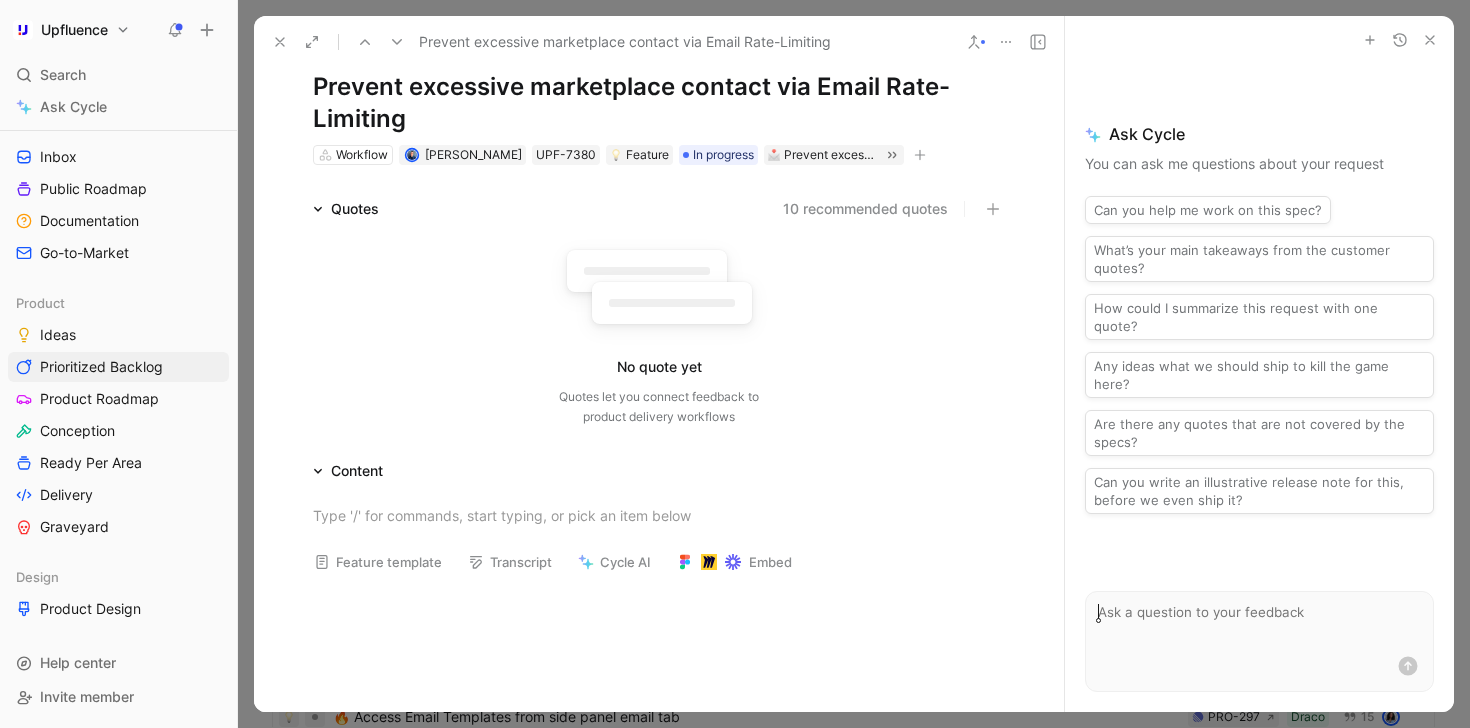 scroll, scrollTop: 0, scrollLeft: 0, axis: both 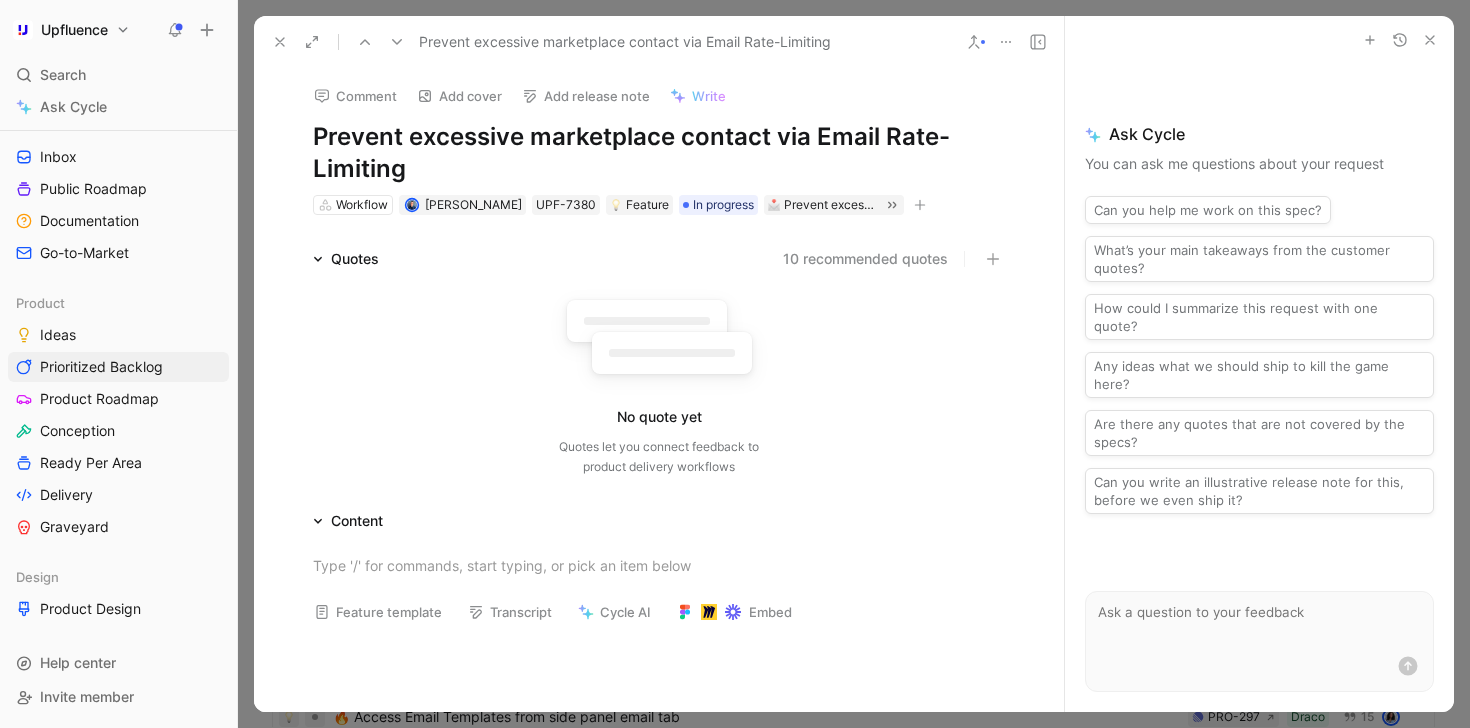 click at bounding box center (280, 42) 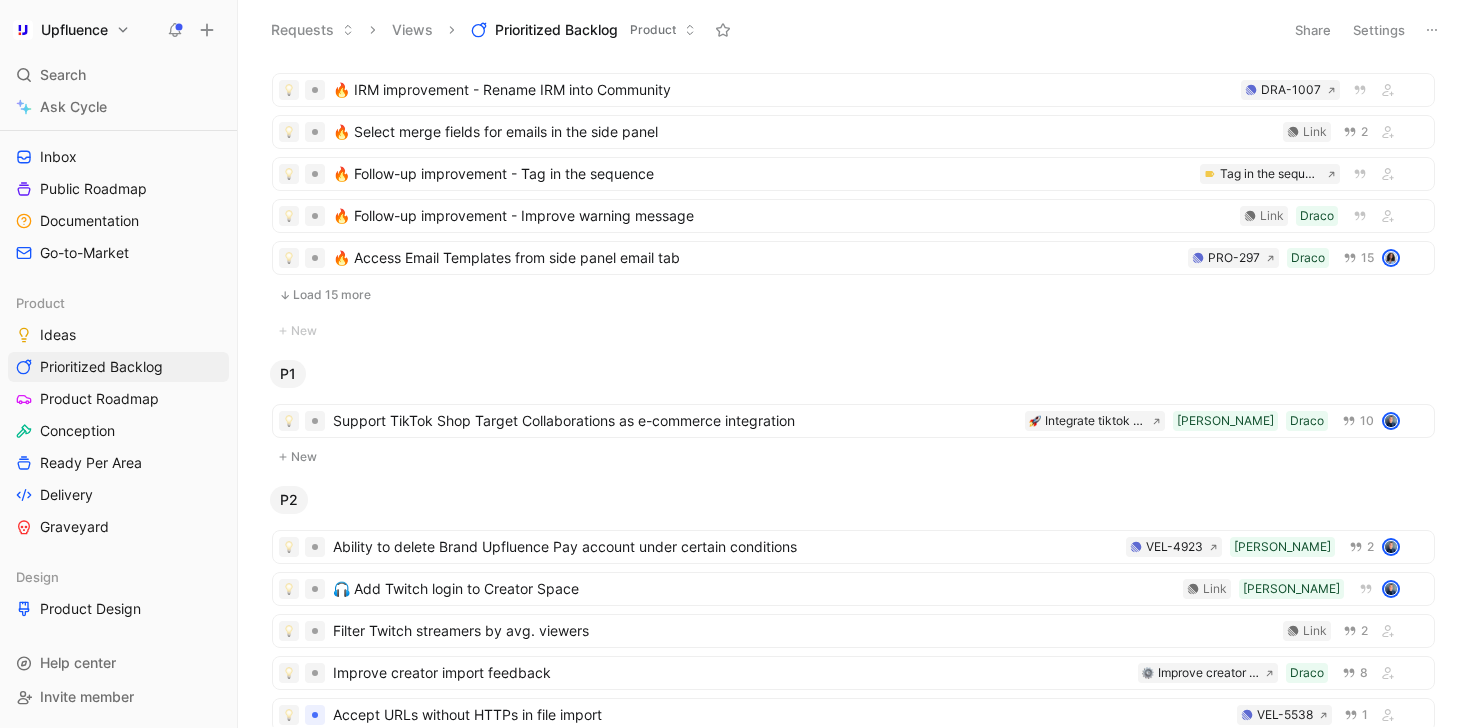 scroll, scrollTop: 460, scrollLeft: 0, axis: vertical 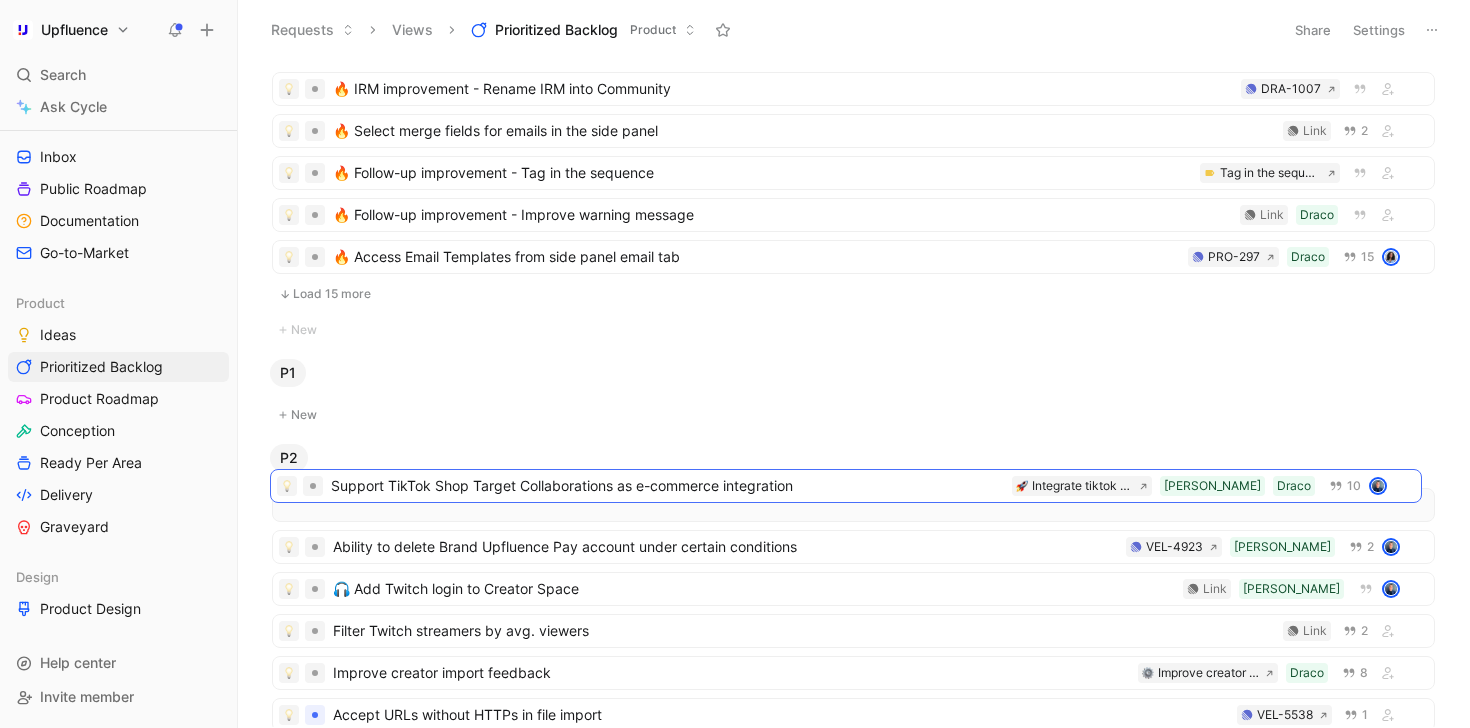 drag, startPoint x: 720, startPoint y: 413, endPoint x: 717, endPoint y: 481, distance: 68.06615 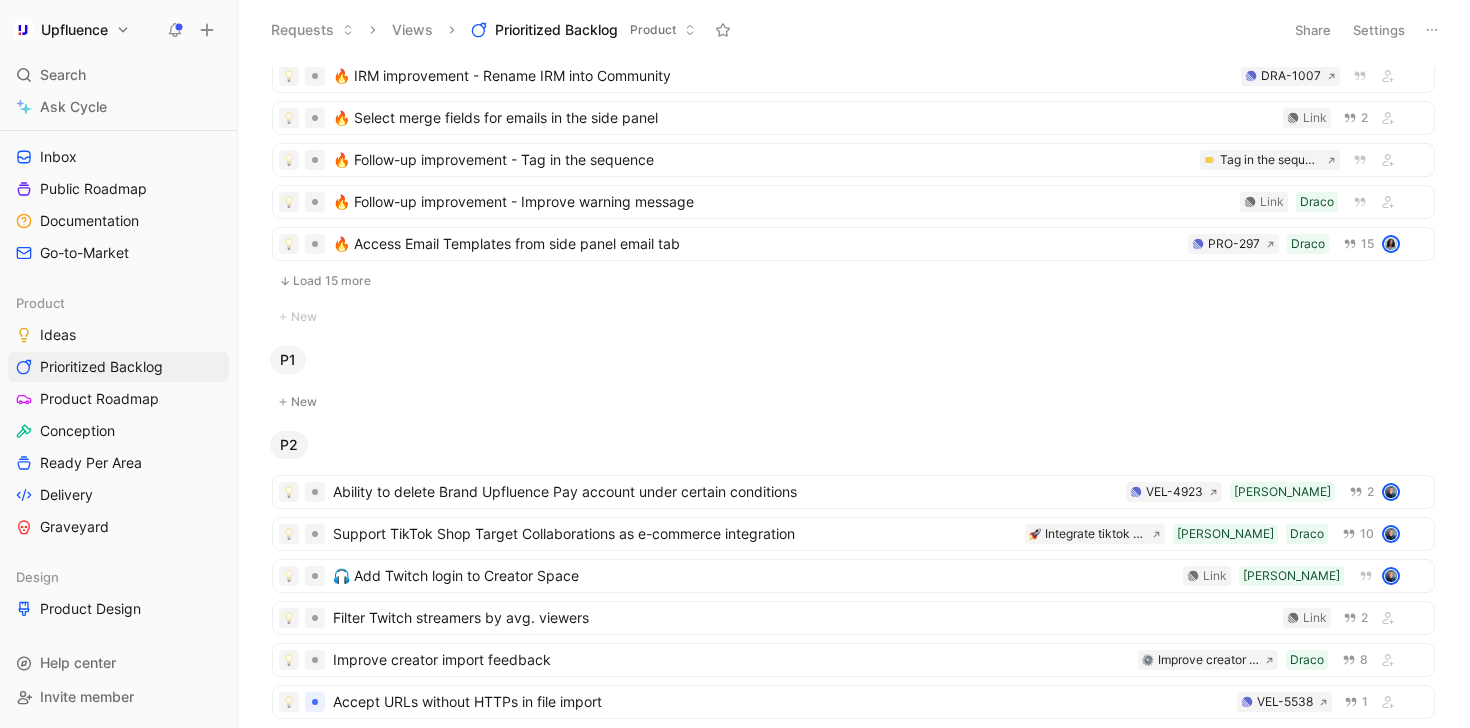 scroll, scrollTop: 483, scrollLeft: 0, axis: vertical 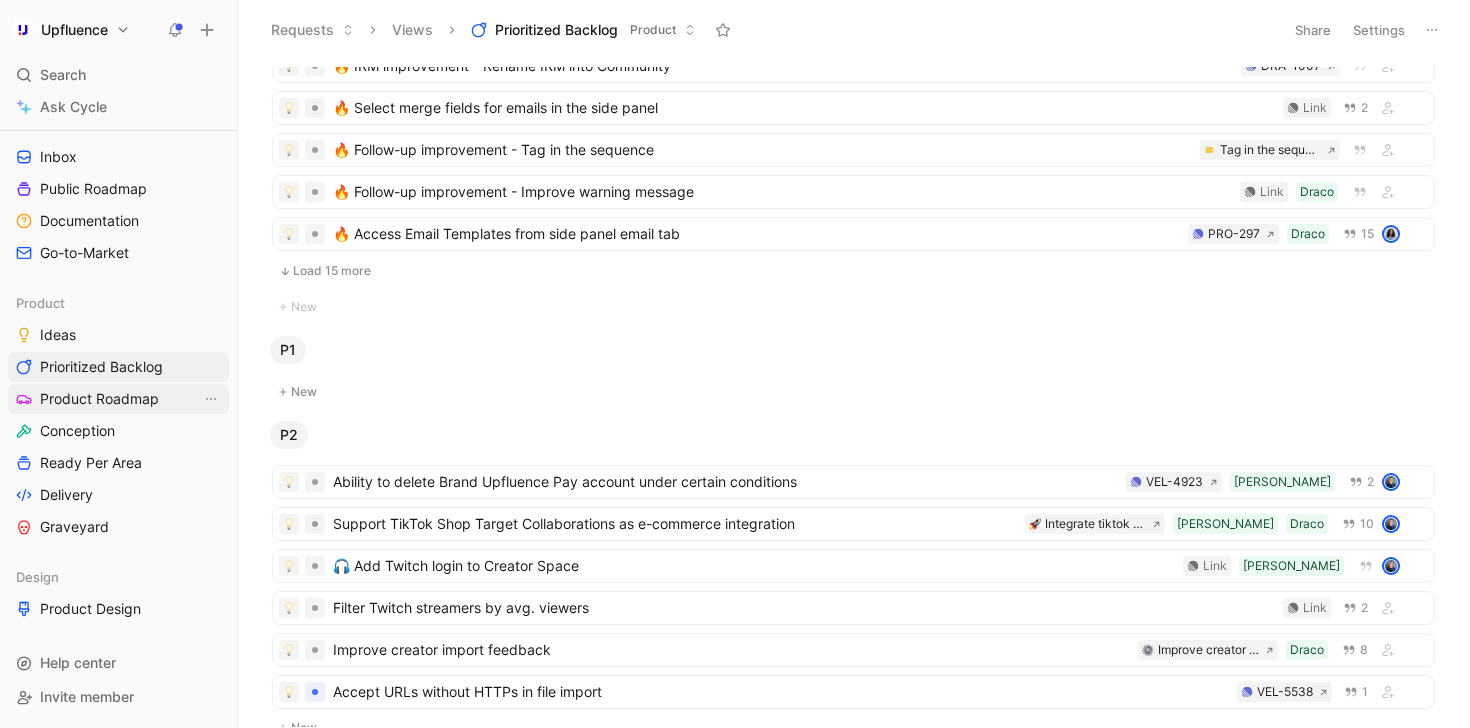 click on "Product Roadmap" at bounding box center (118, 399) 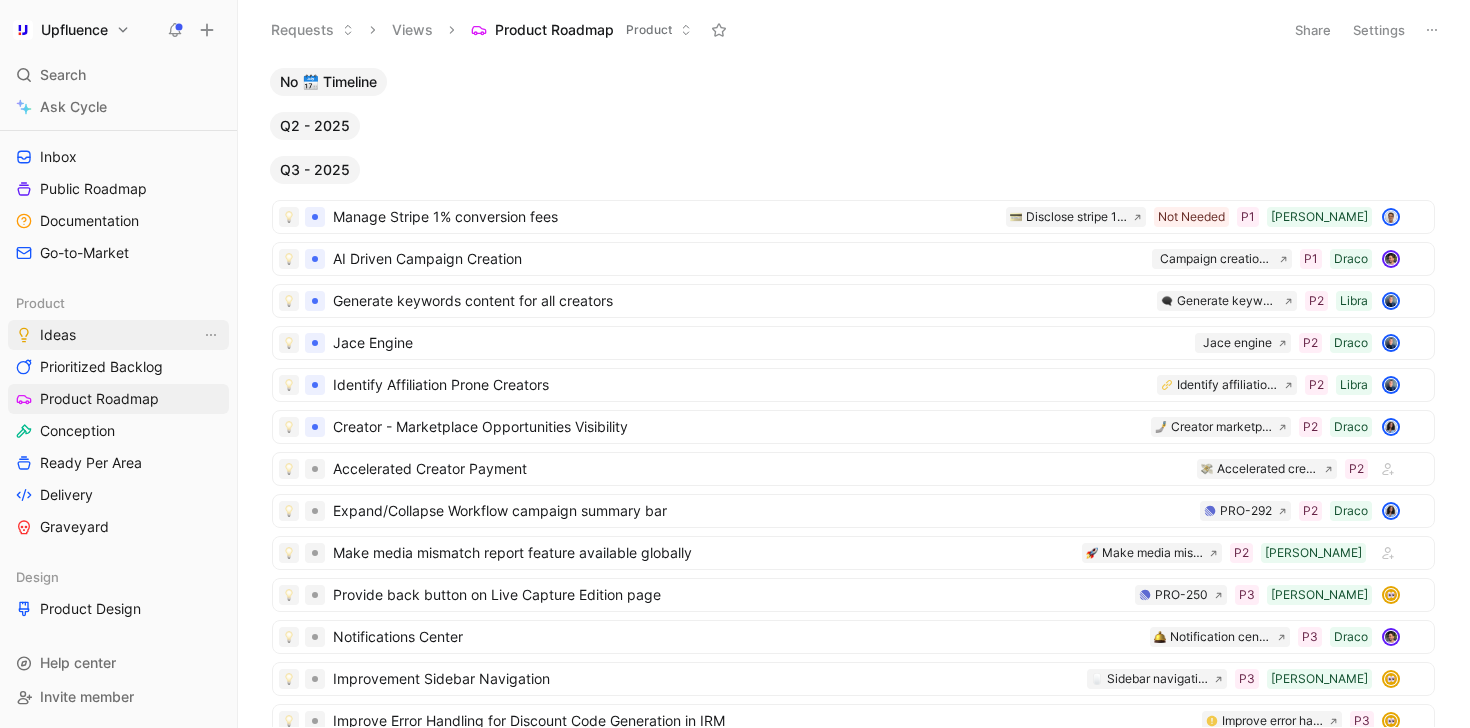 click on "Ideas" at bounding box center (118, 335) 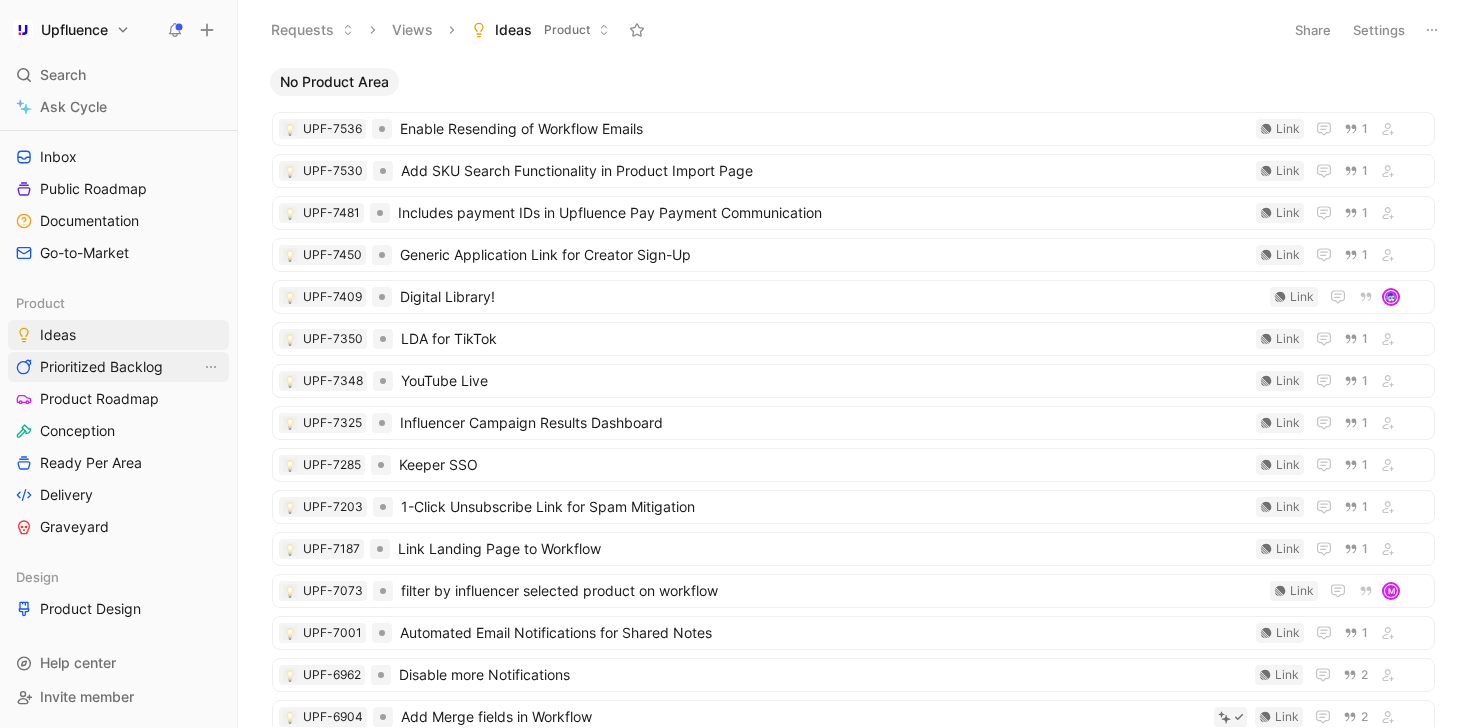 click on "Prioritized Backlog" at bounding box center (101, 367) 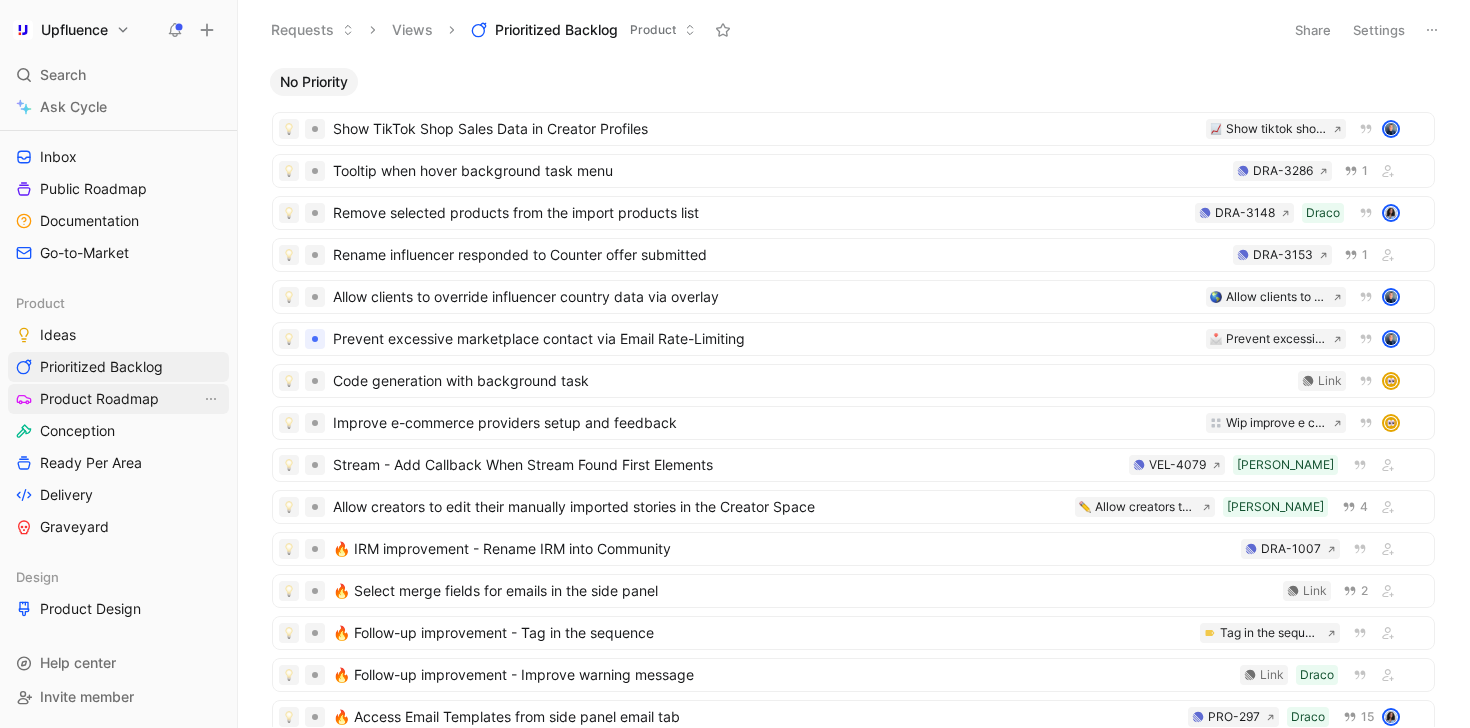 click on "Product Ideas Prioritized Backlog Product Roadmap Conception Ready Per Area Delivery Graveyard" at bounding box center (118, 415) 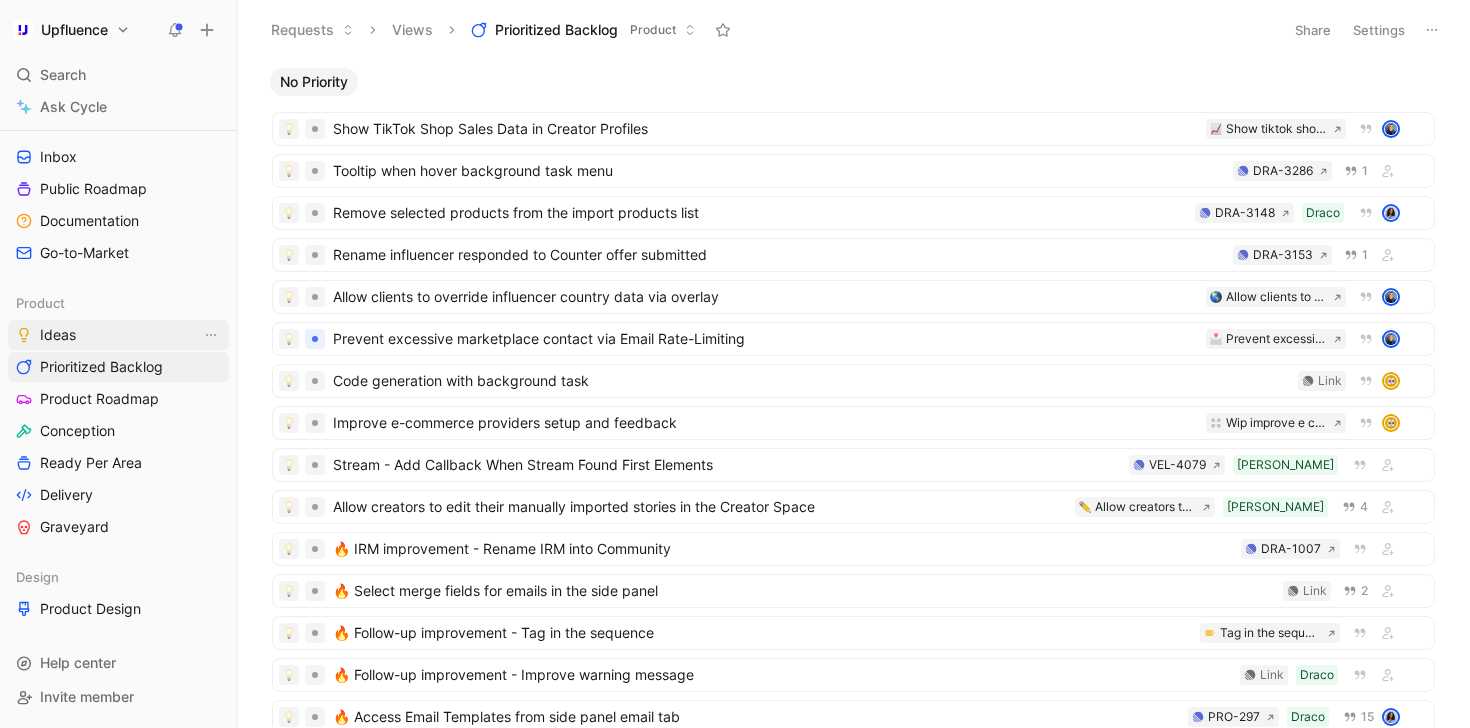 click on "Ideas" at bounding box center (118, 335) 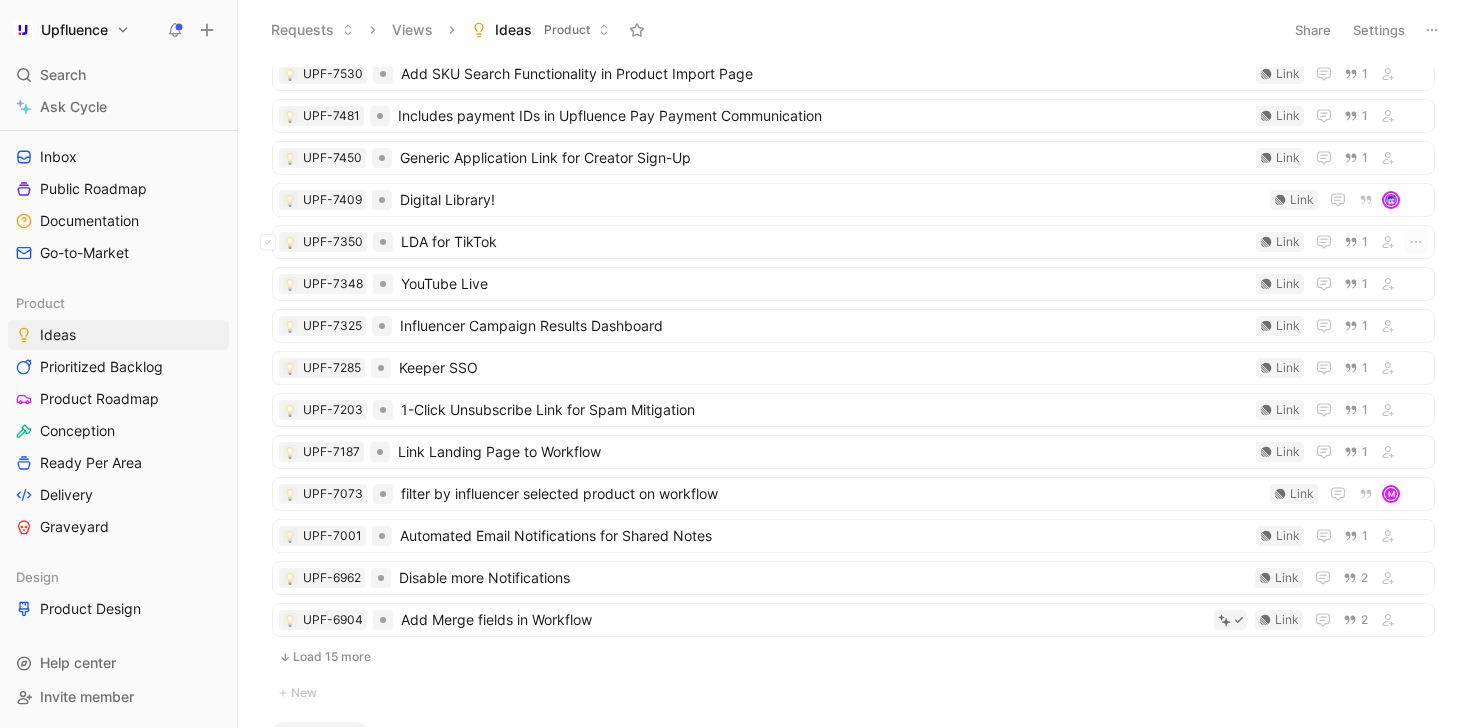 scroll, scrollTop: 0, scrollLeft: 0, axis: both 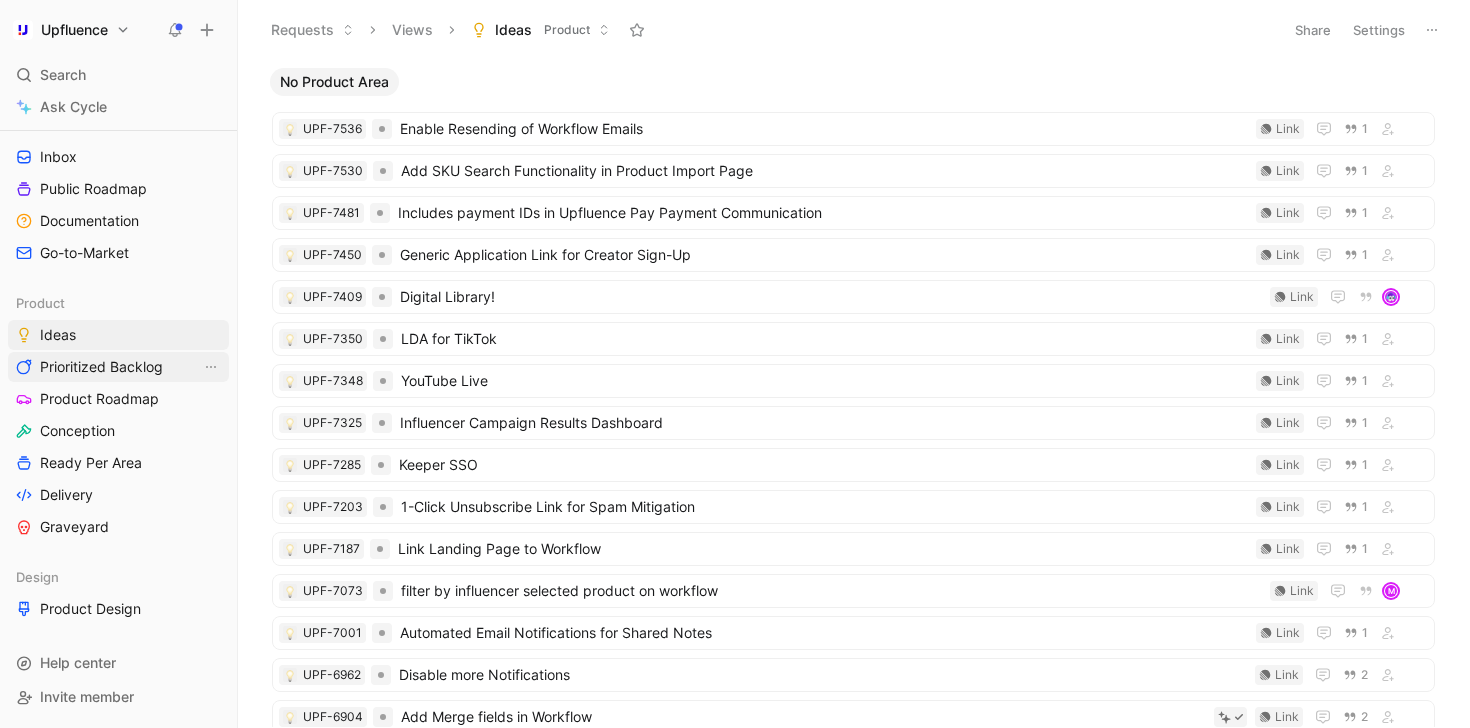 click on "Prioritized Backlog" at bounding box center [101, 367] 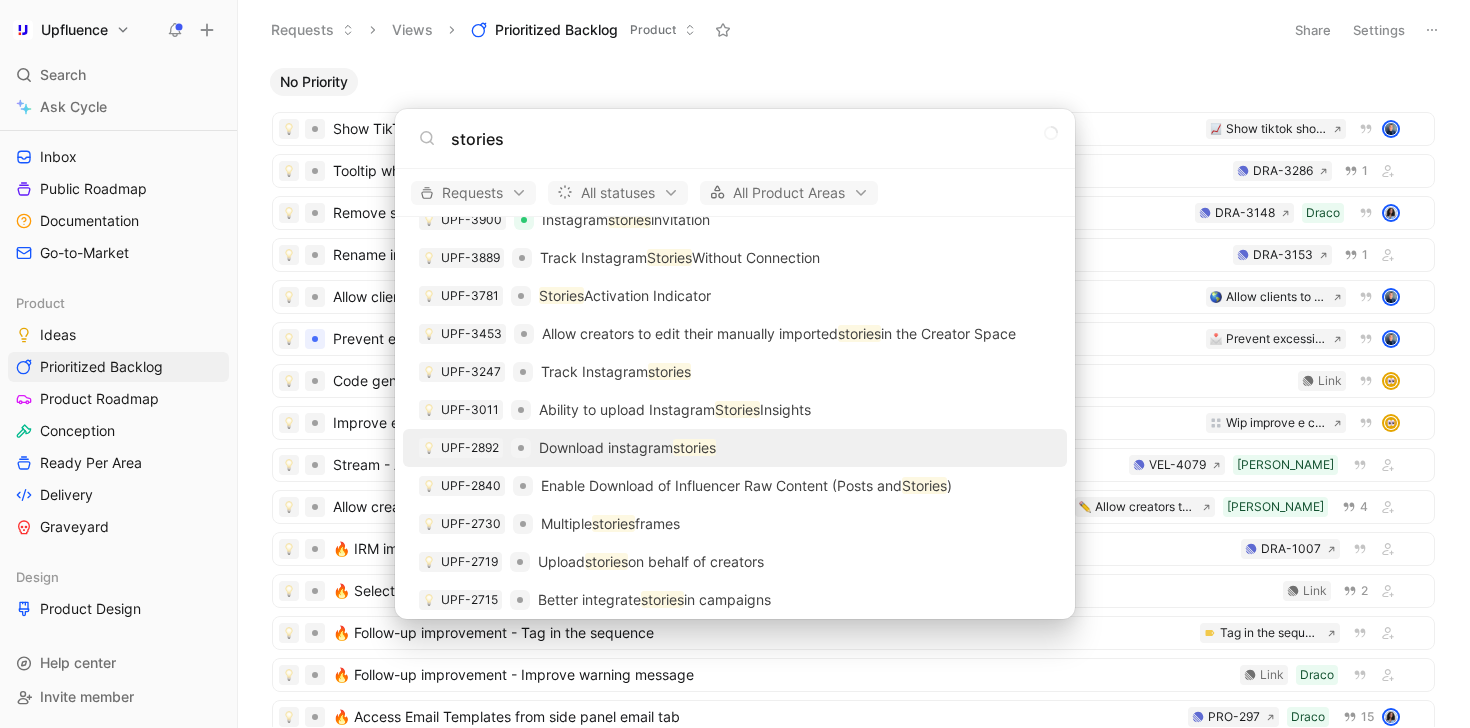 scroll, scrollTop: 262, scrollLeft: 0, axis: vertical 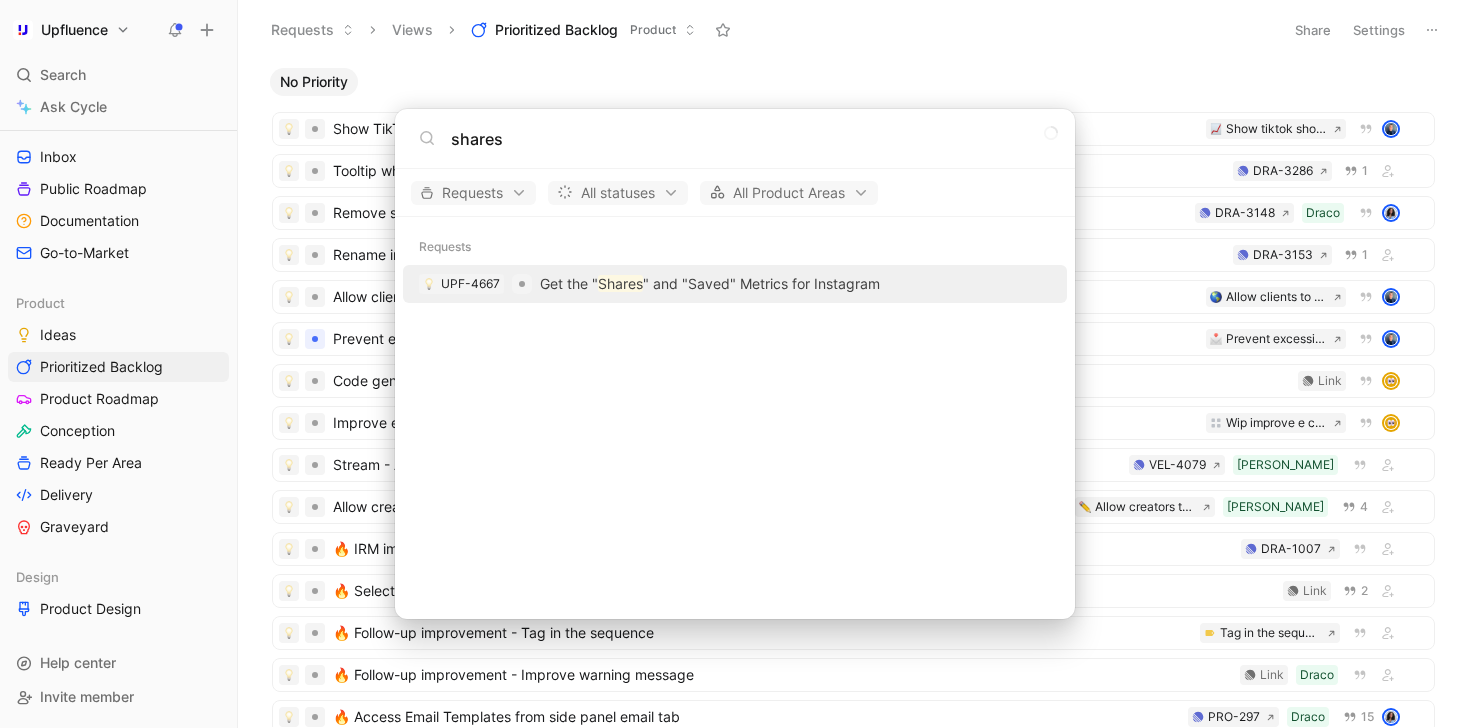 type on "shares" 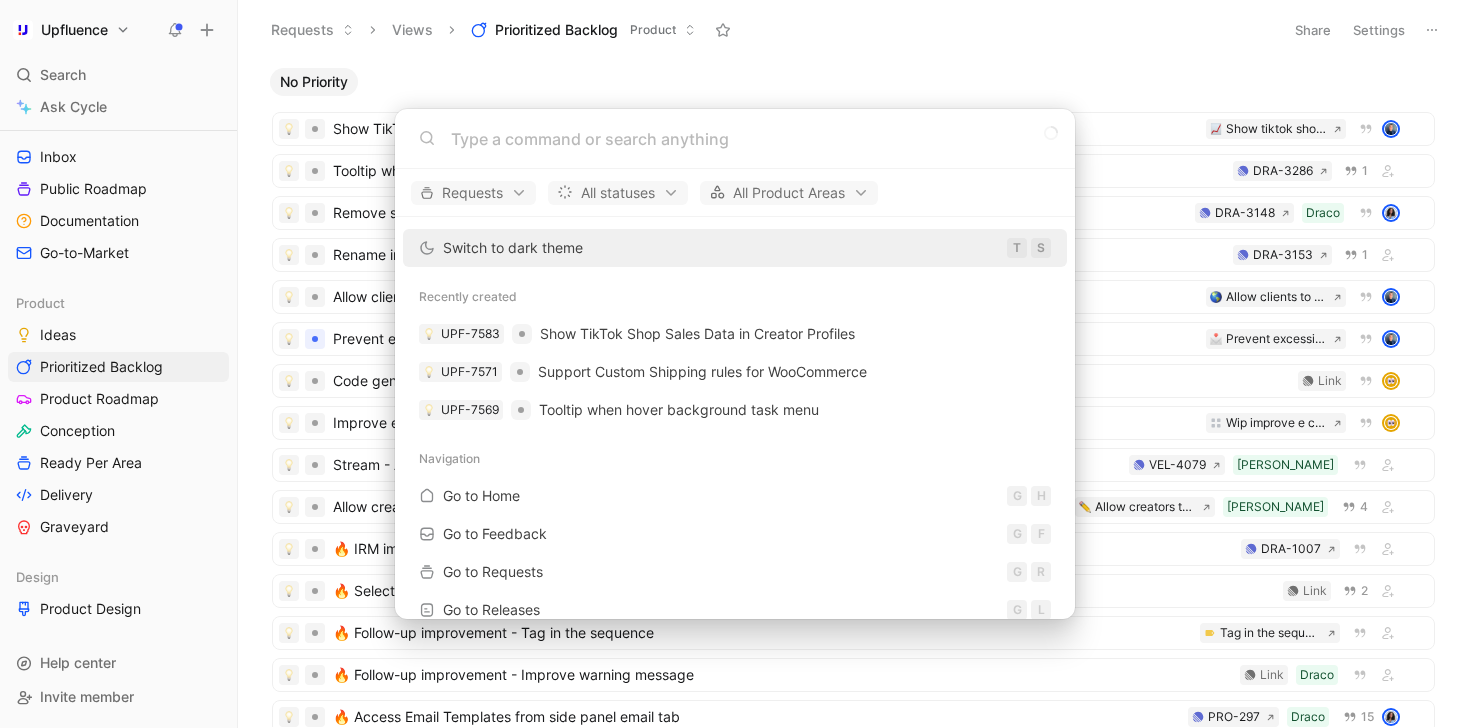 type 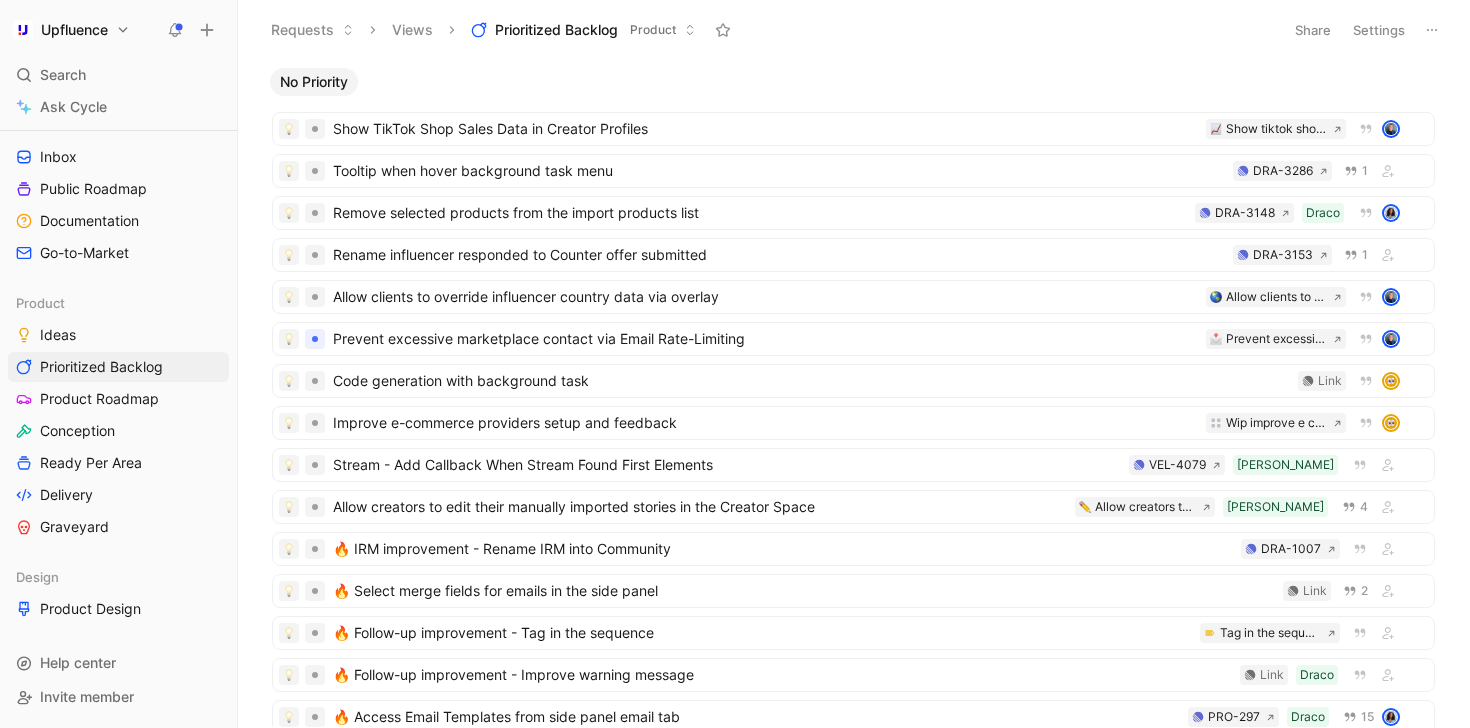 click 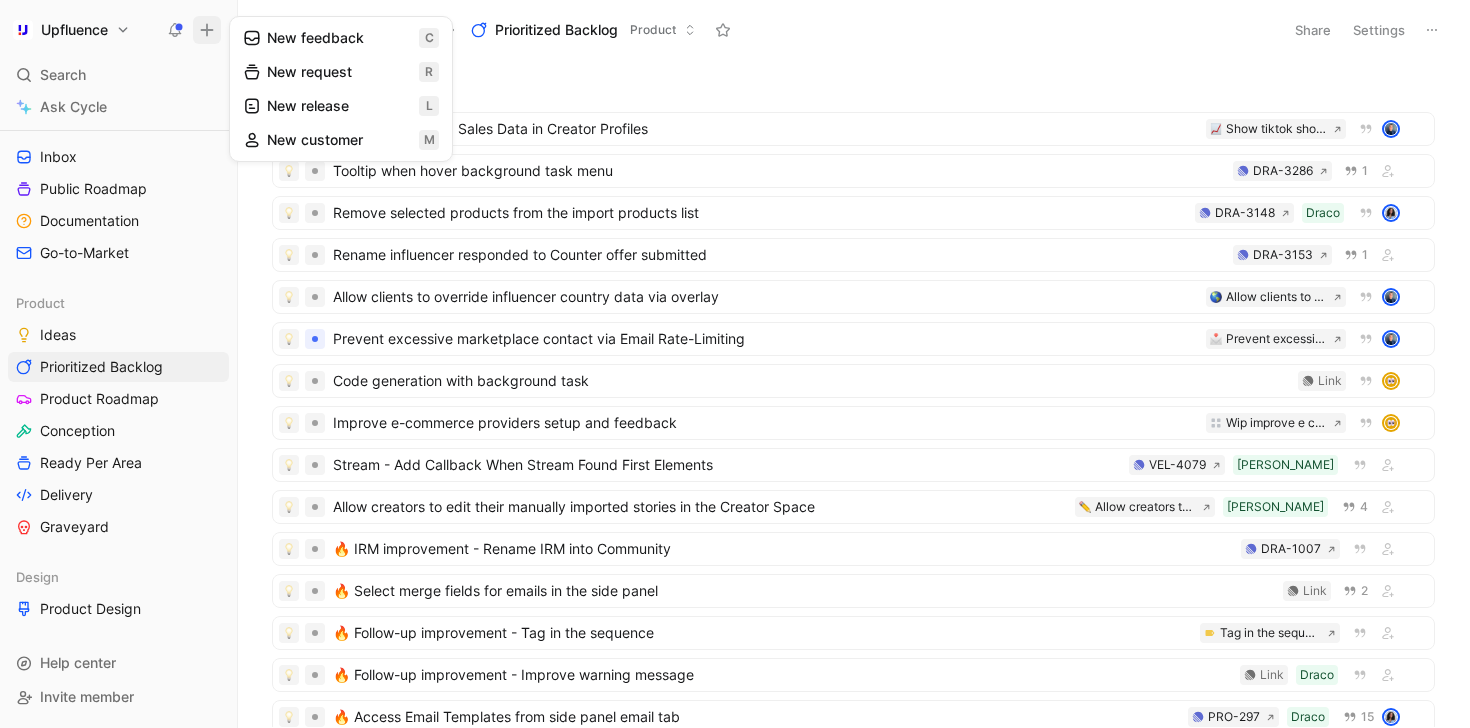 click on "New request r" at bounding box center [341, 72] 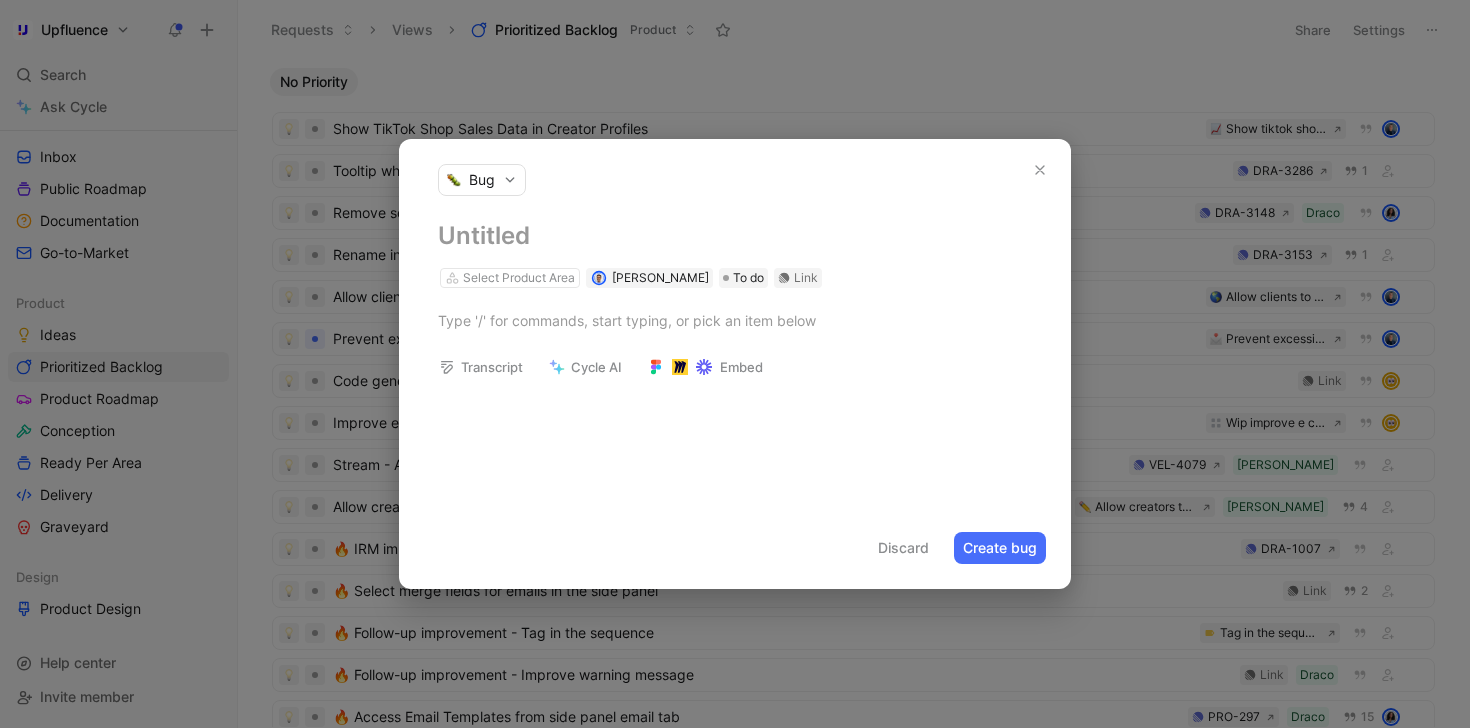click on "Bug" at bounding box center [735, 180] 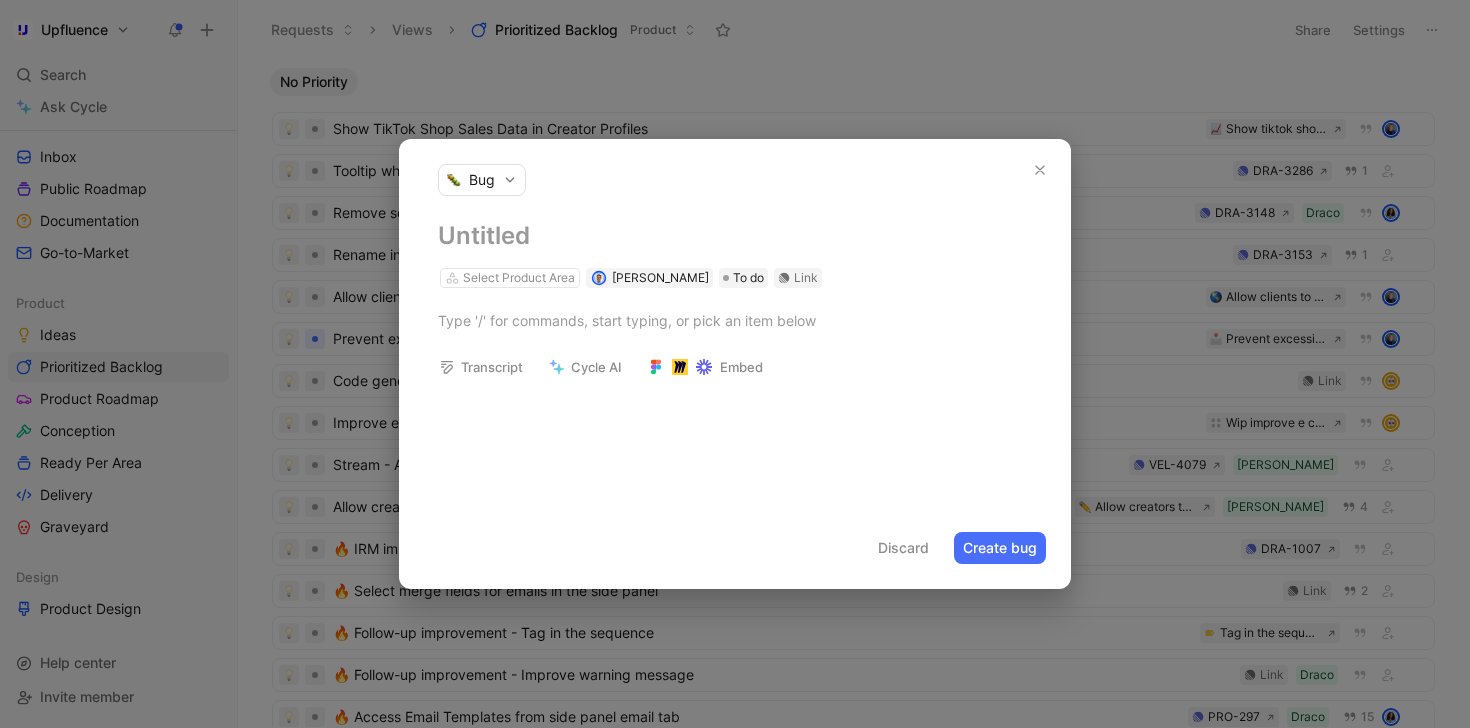 click on "Bug" at bounding box center (482, 180) 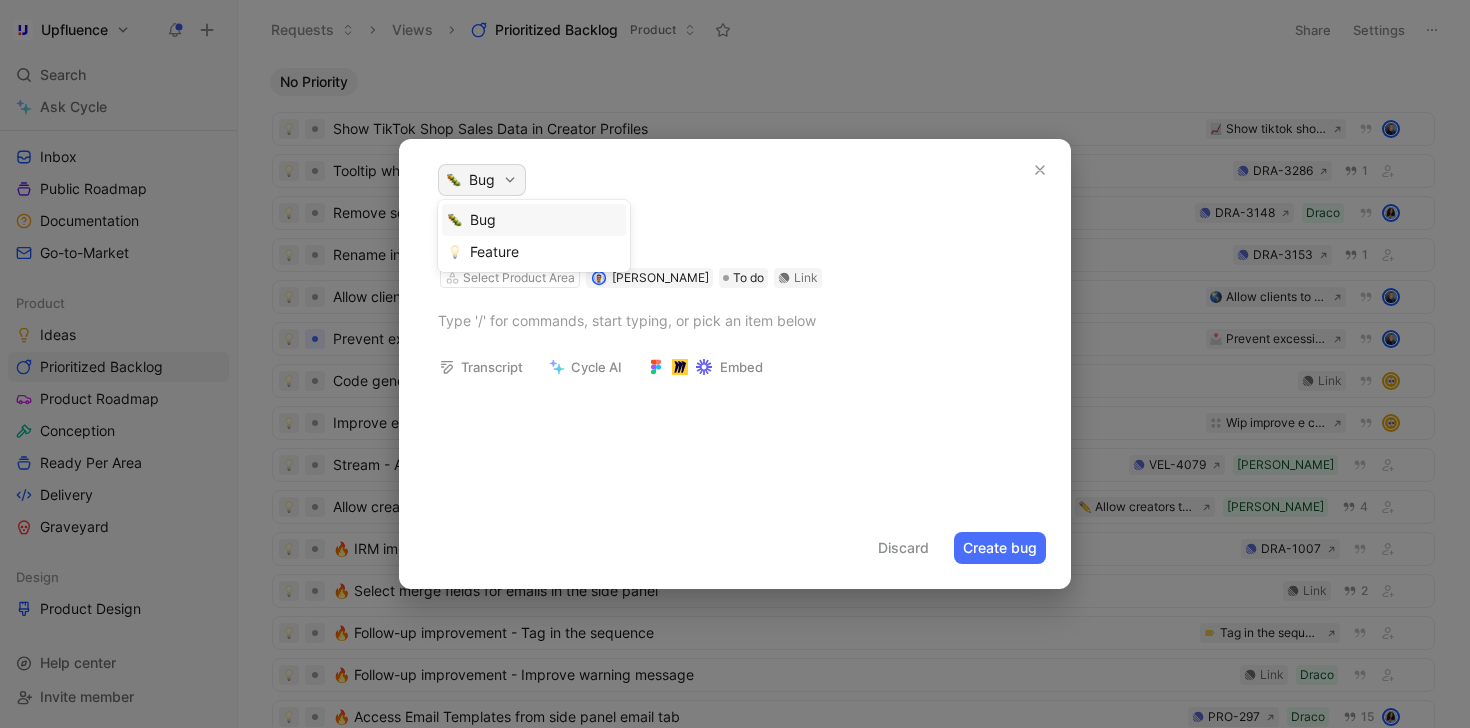 click on "Feature" at bounding box center [534, 252] 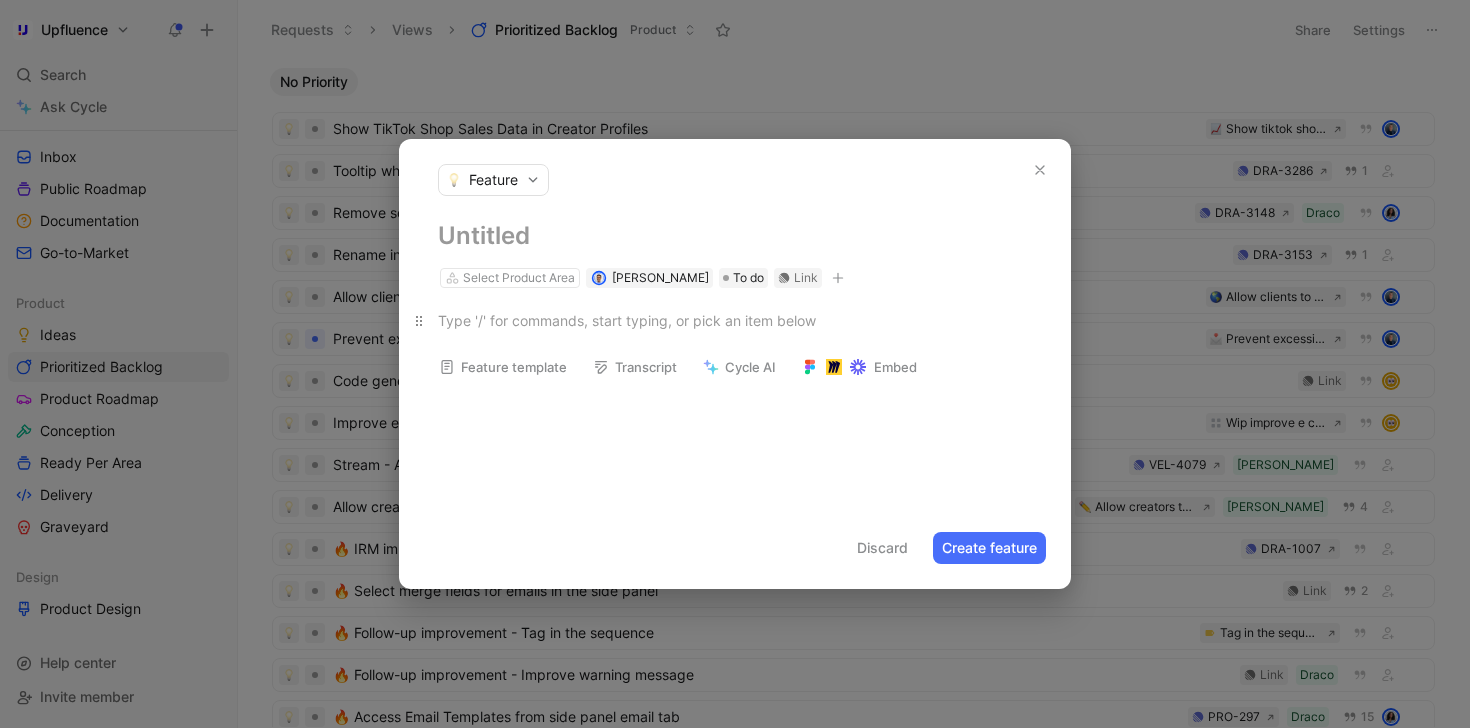 click at bounding box center (735, 320) 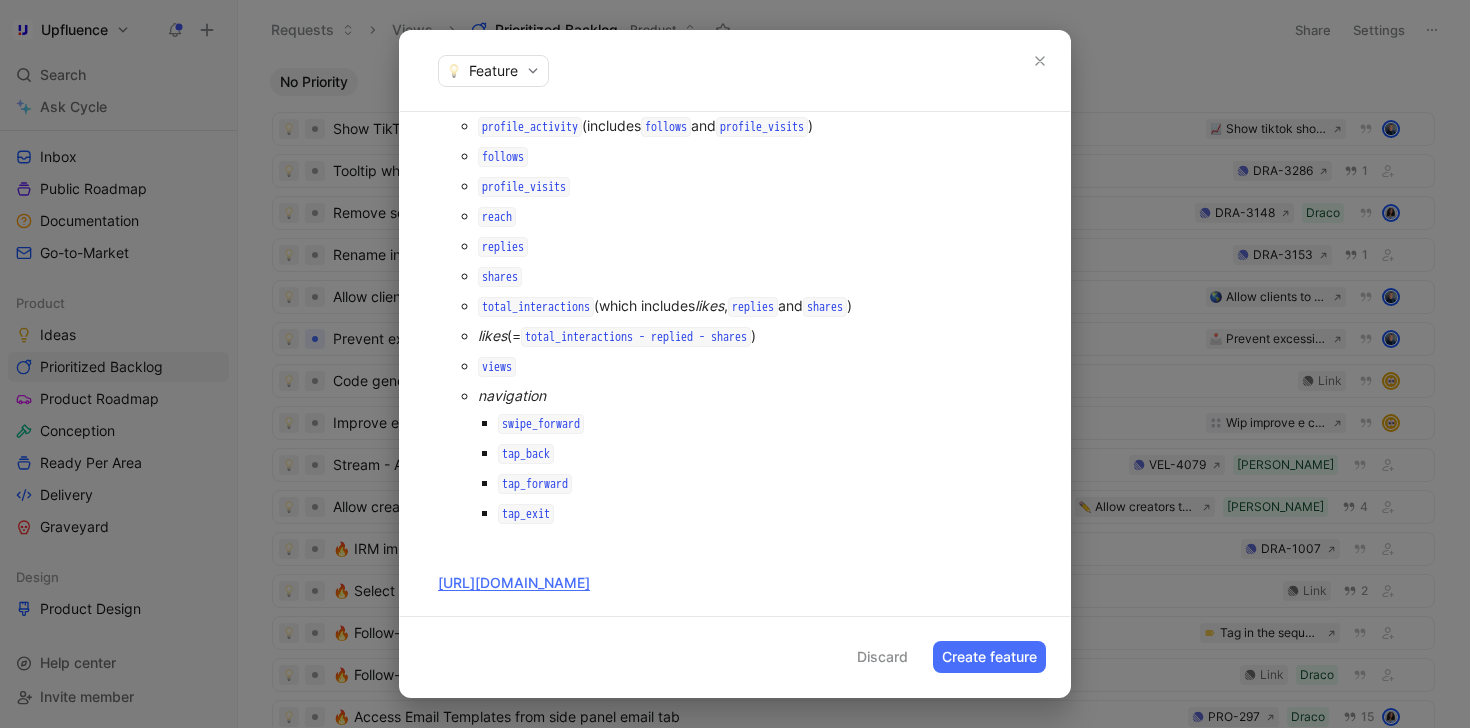 scroll, scrollTop: 0, scrollLeft: 0, axis: both 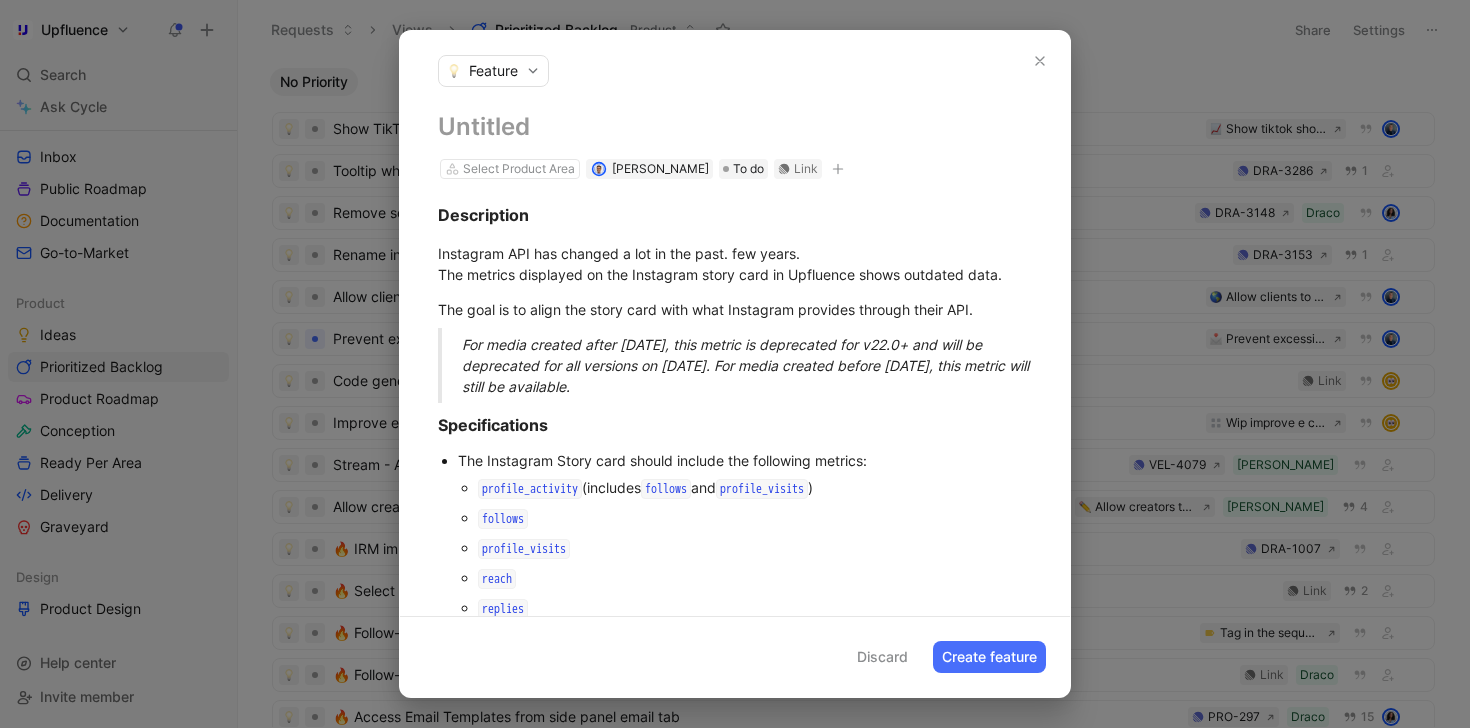 click at bounding box center [735, 127] 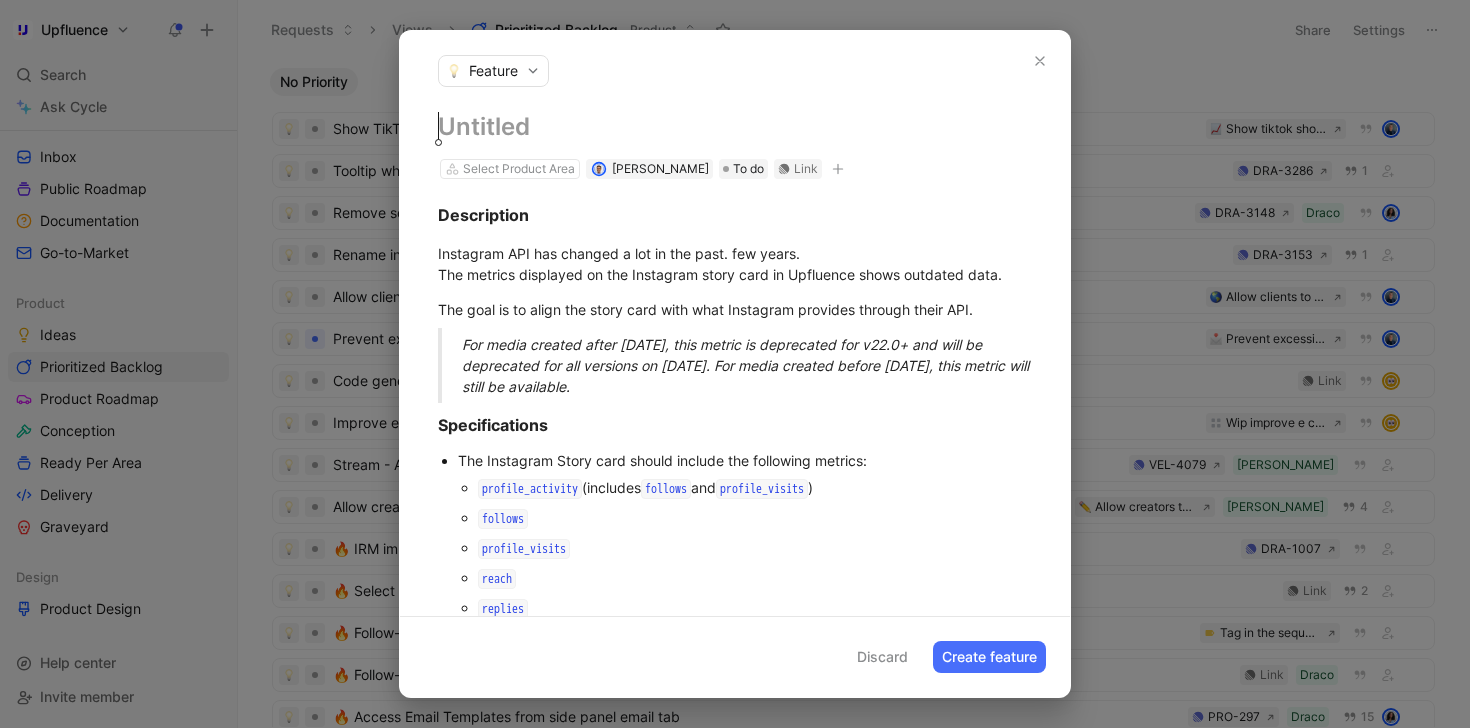type 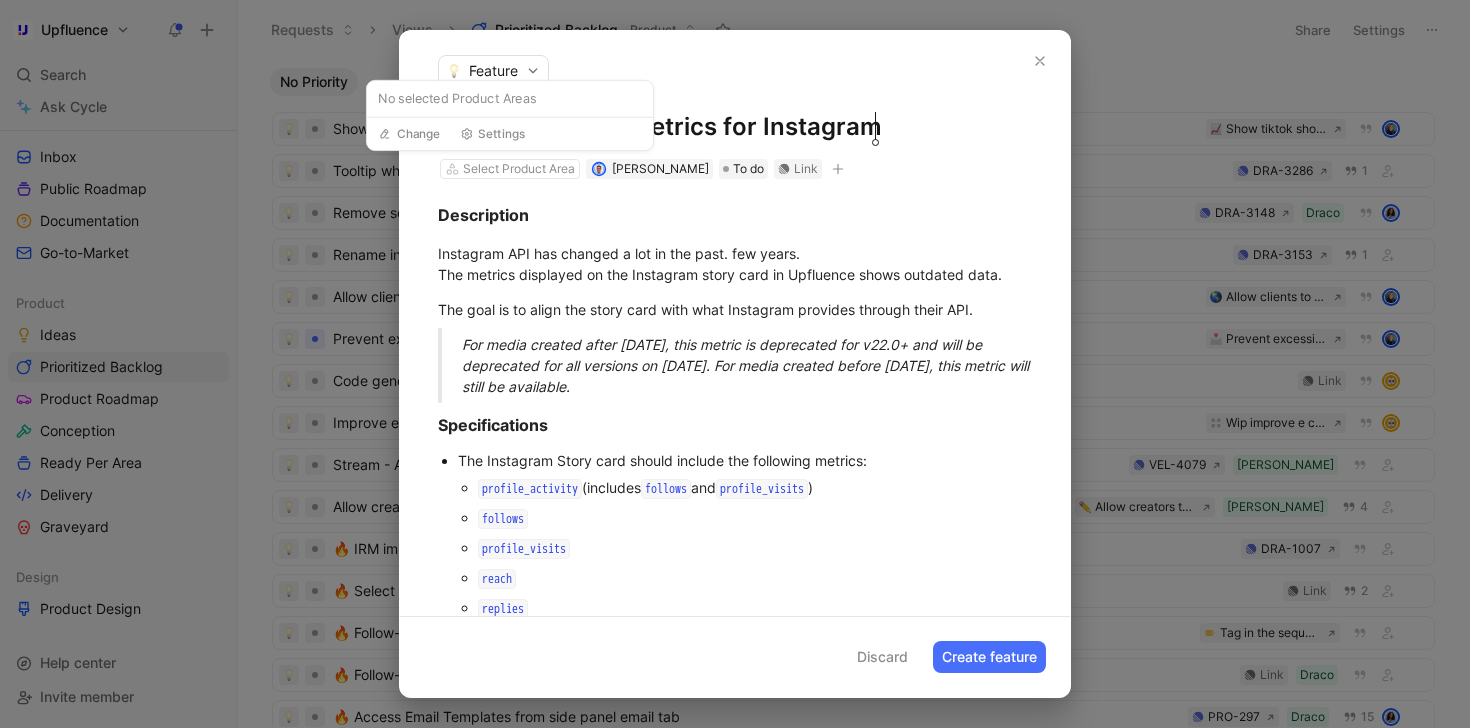 click on "Description Instagram API has changed a lot in the past. few years. The metrics displayed on the Instagram story card in Upfluence shows outdated data. The goal is to align the story card with what Instagram provides through their API. For media created after [DATE], this metric is deprecated for v22.0+ and will be deprecated for all versions on [DATE]. For media created before [DATE], this metric will still be available. Specifications The Instagram Story card should include the following metrics: profile_activity  (includes  follows  and  profile_visits ) follows profile_visits reach replies shares total_interactions  (which includes  likes ,  replies  and  shares ) likes  (=  total_interactions - replied - shares ) views navigation swipe_forward tap_back tap_forward tap_exit [URL][DOMAIN_NAME]" at bounding box center (735, 578) 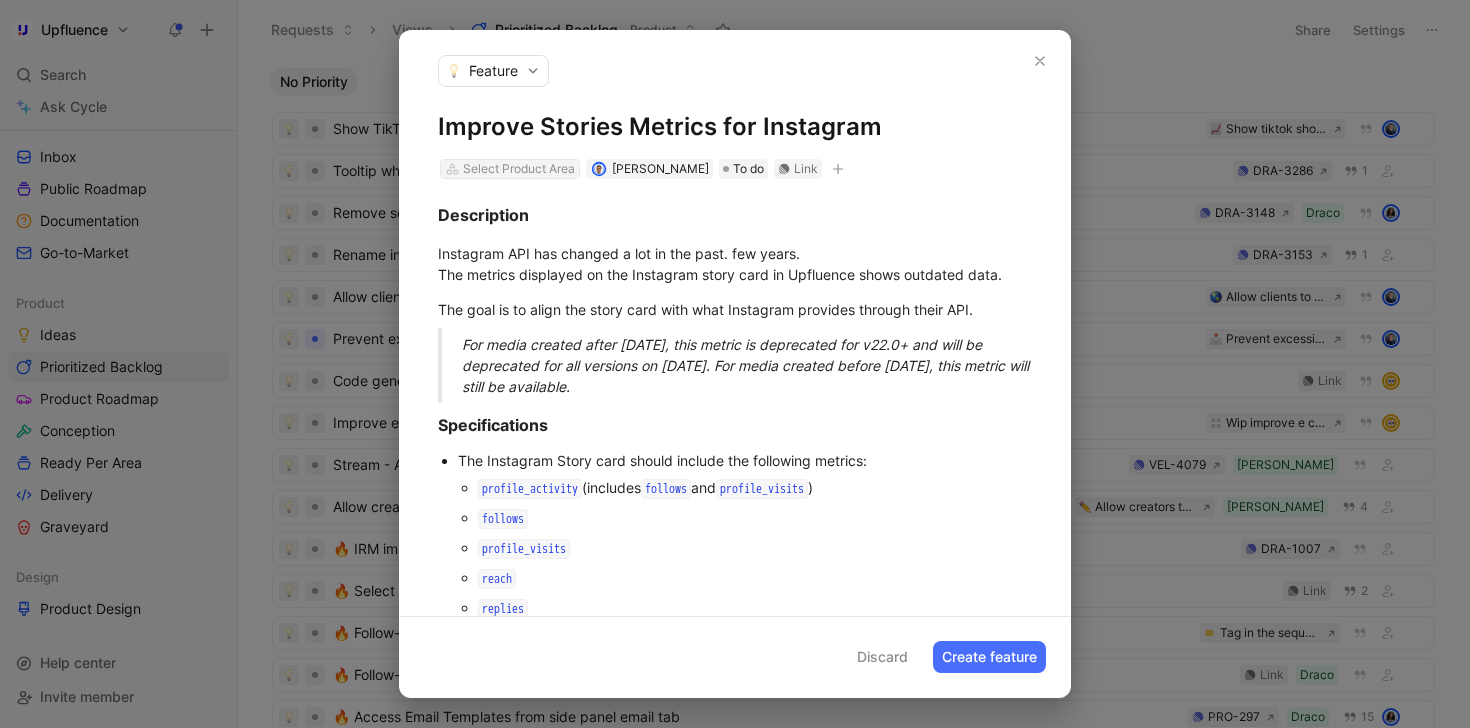click on "Select Product Area" at bounding box center (519, 169) 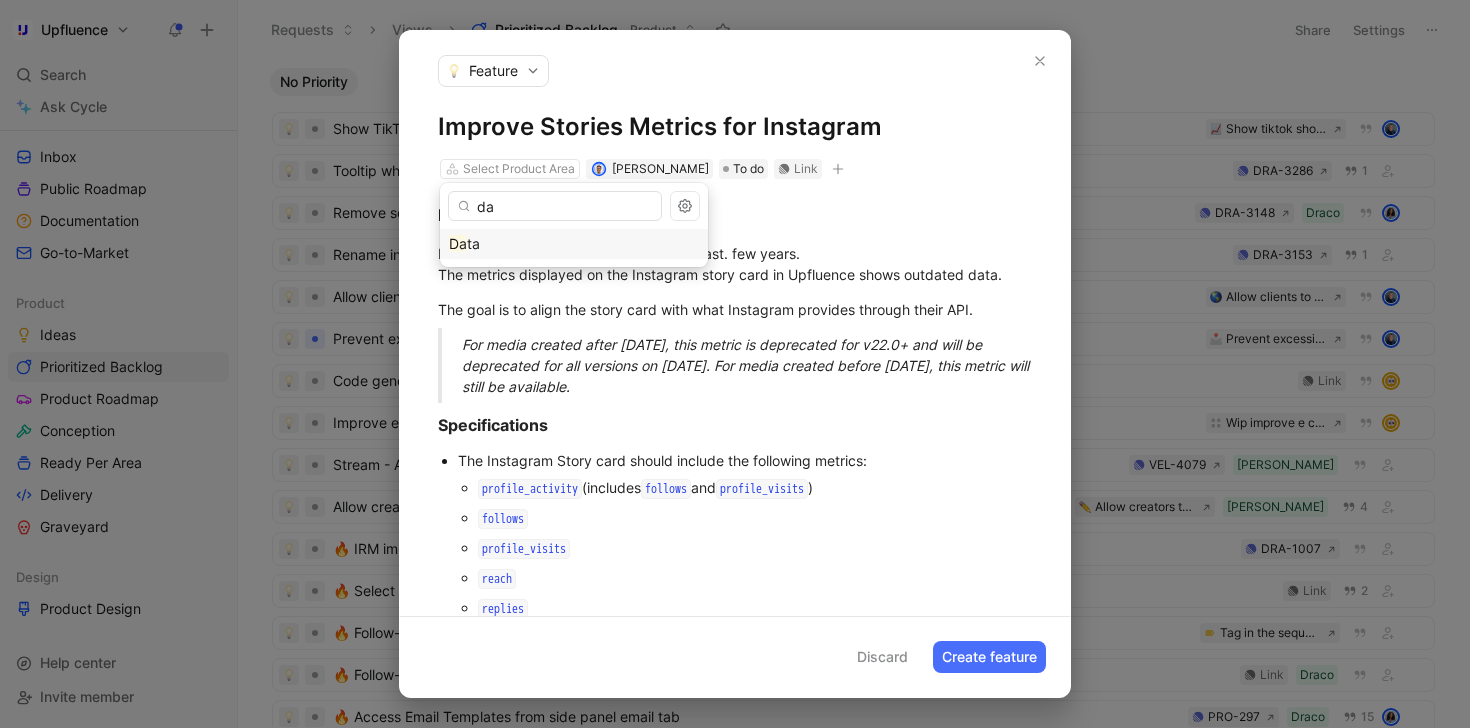 type on "da" 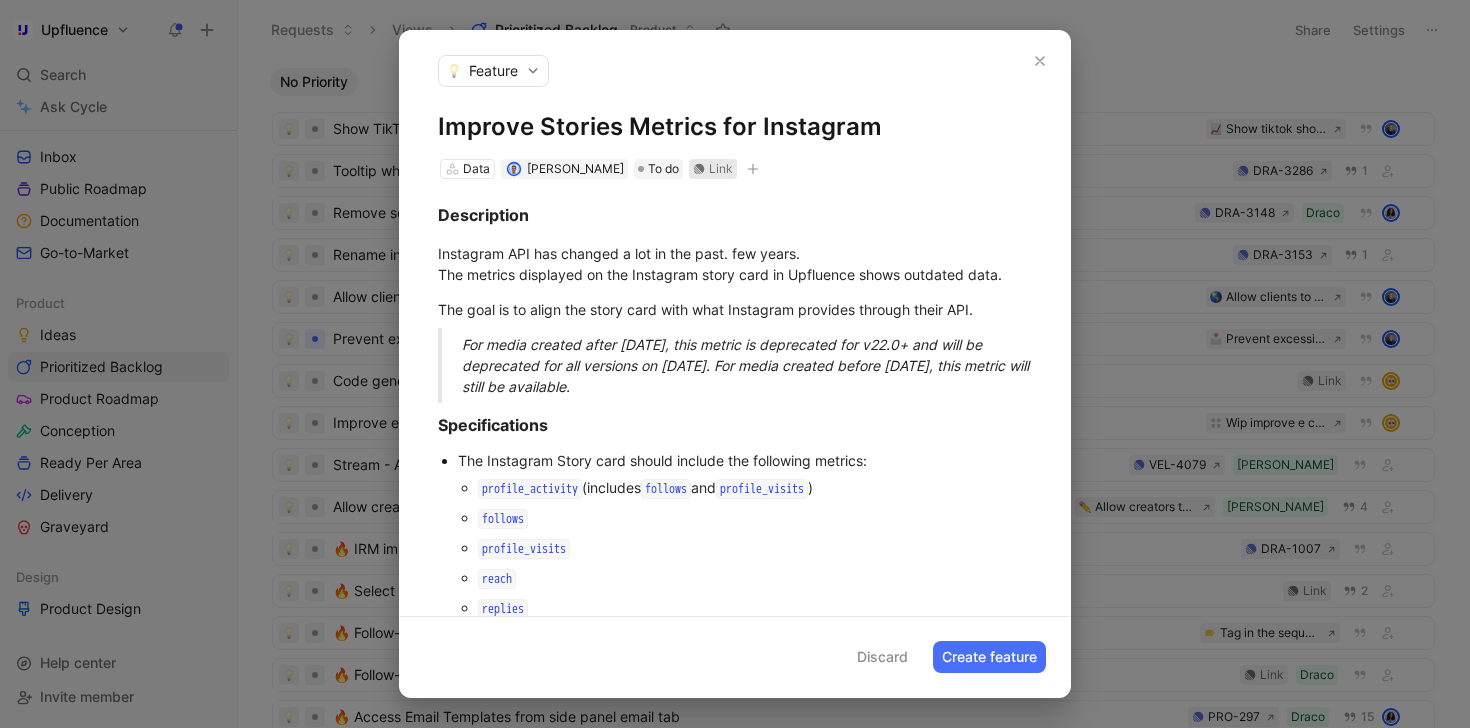 click on "Link" at bounding box center (721, 169) 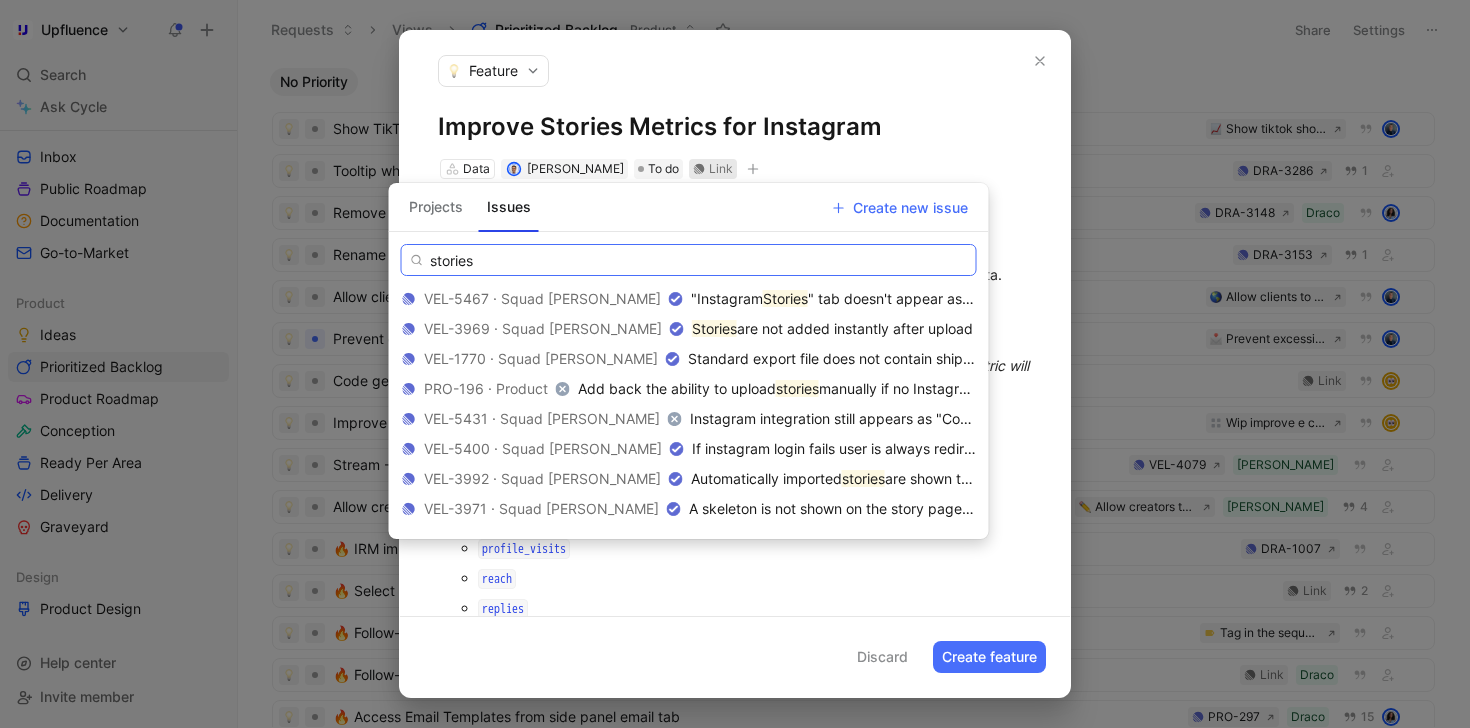 paste on "Update Stories card" 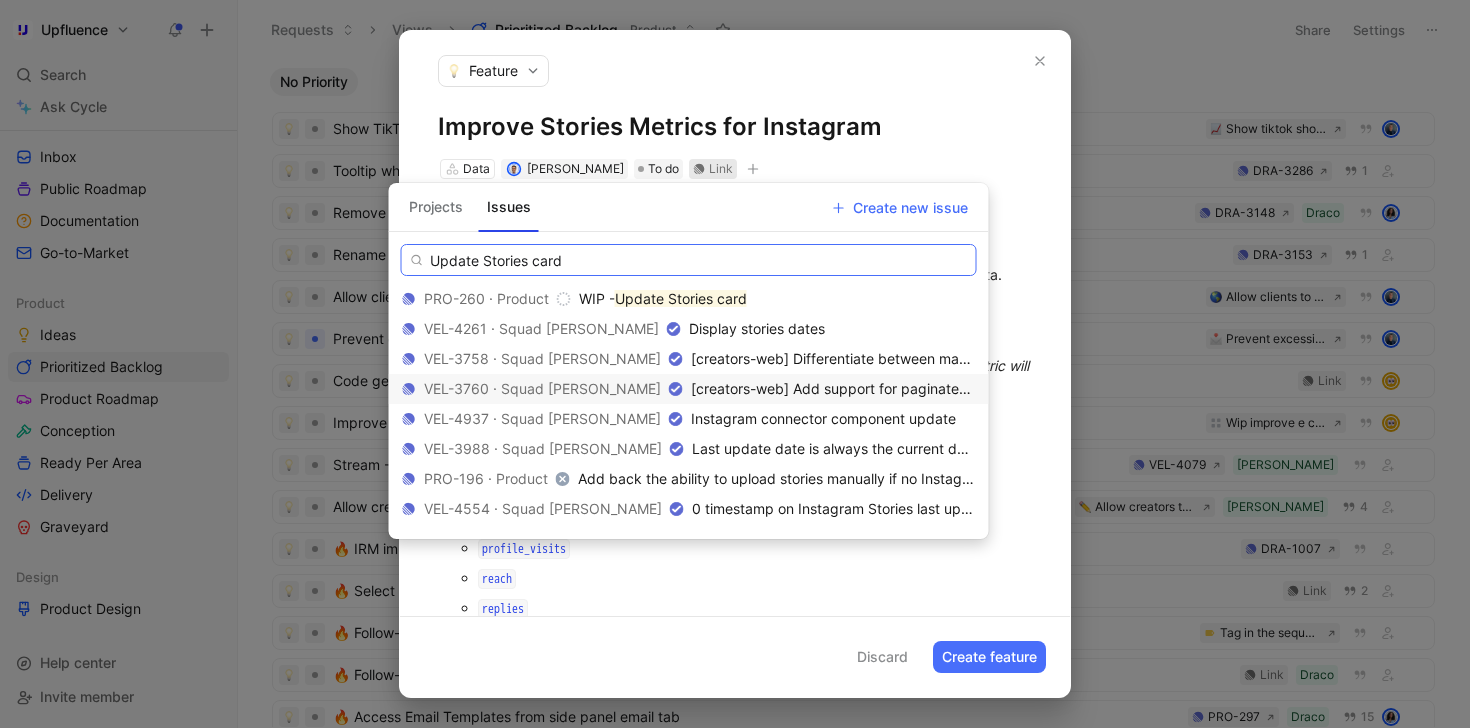 scroll, scrollTop: 10, scrollLeft: 0, axis: vertical 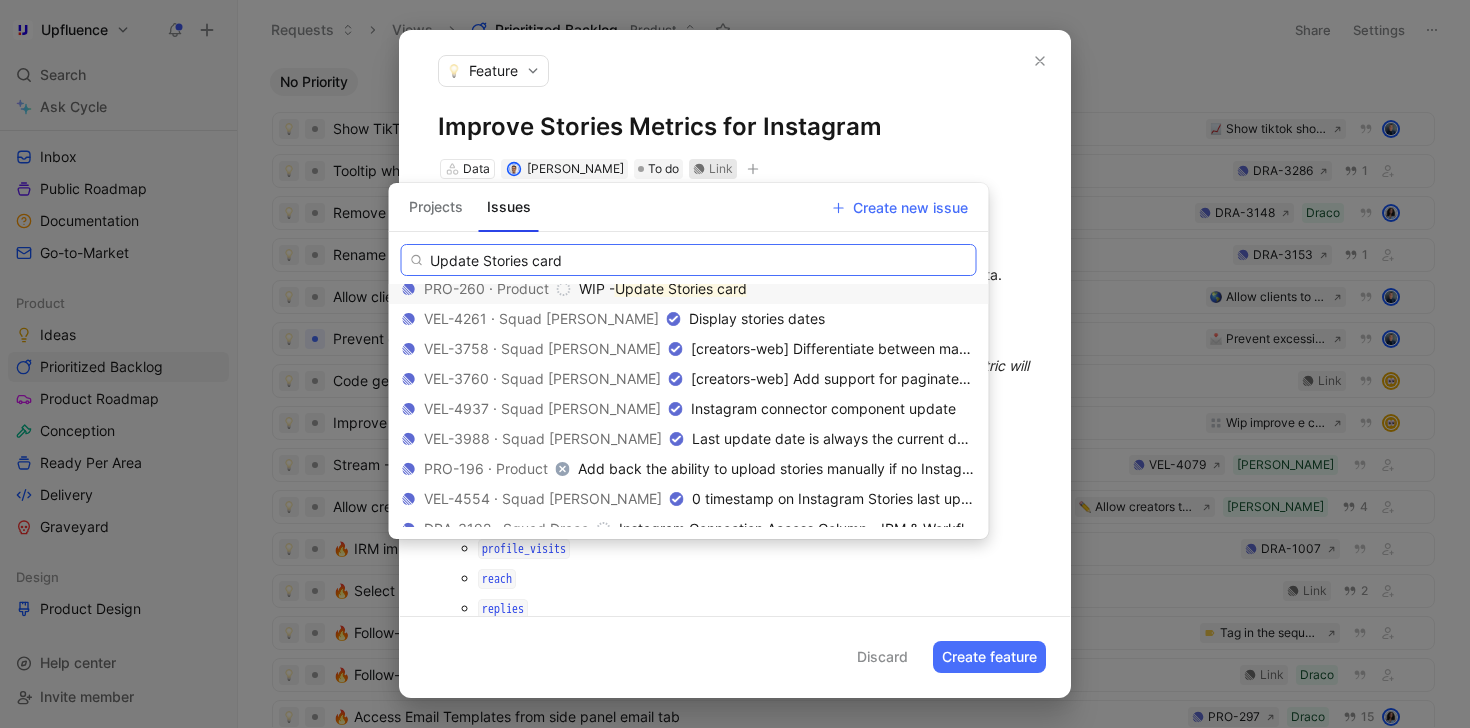 type on "Update Stories card" 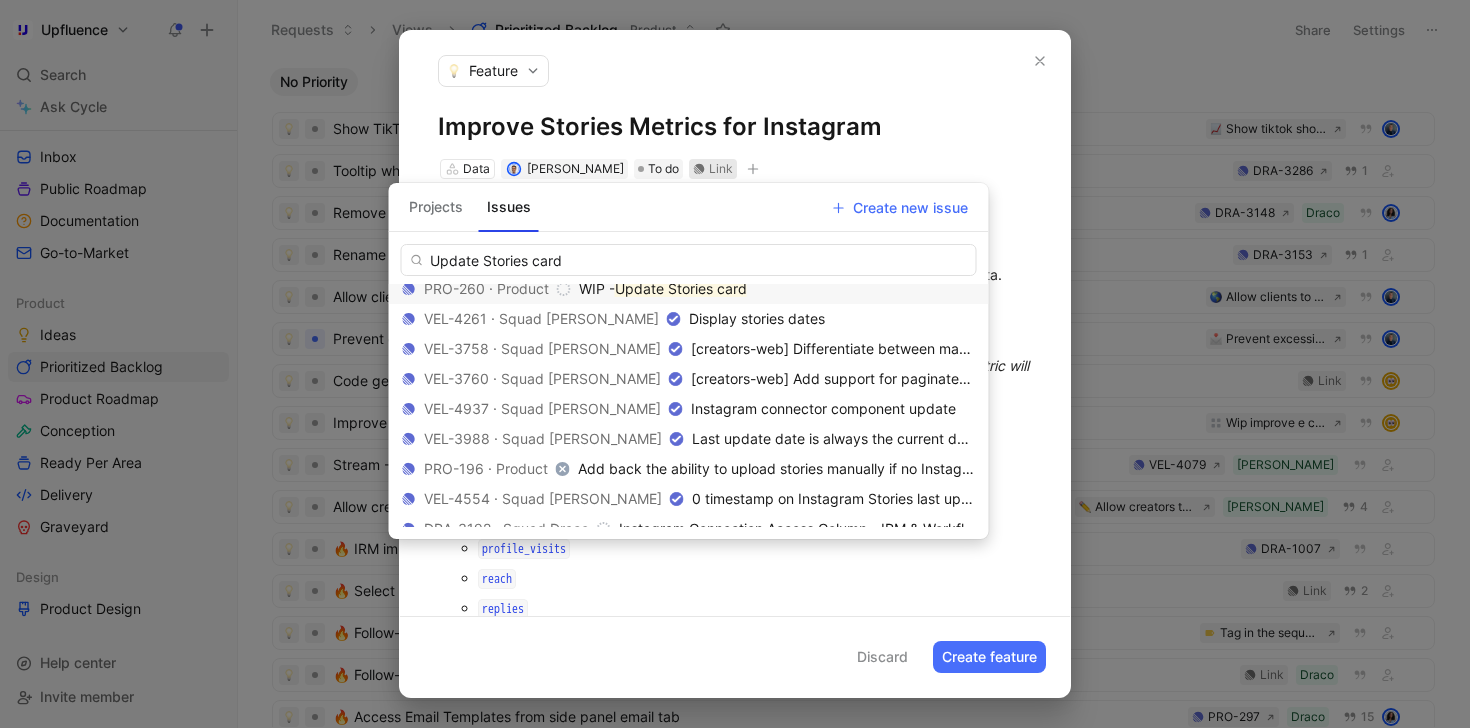 click on "Update Stories card" at bounding box center (681, 288) 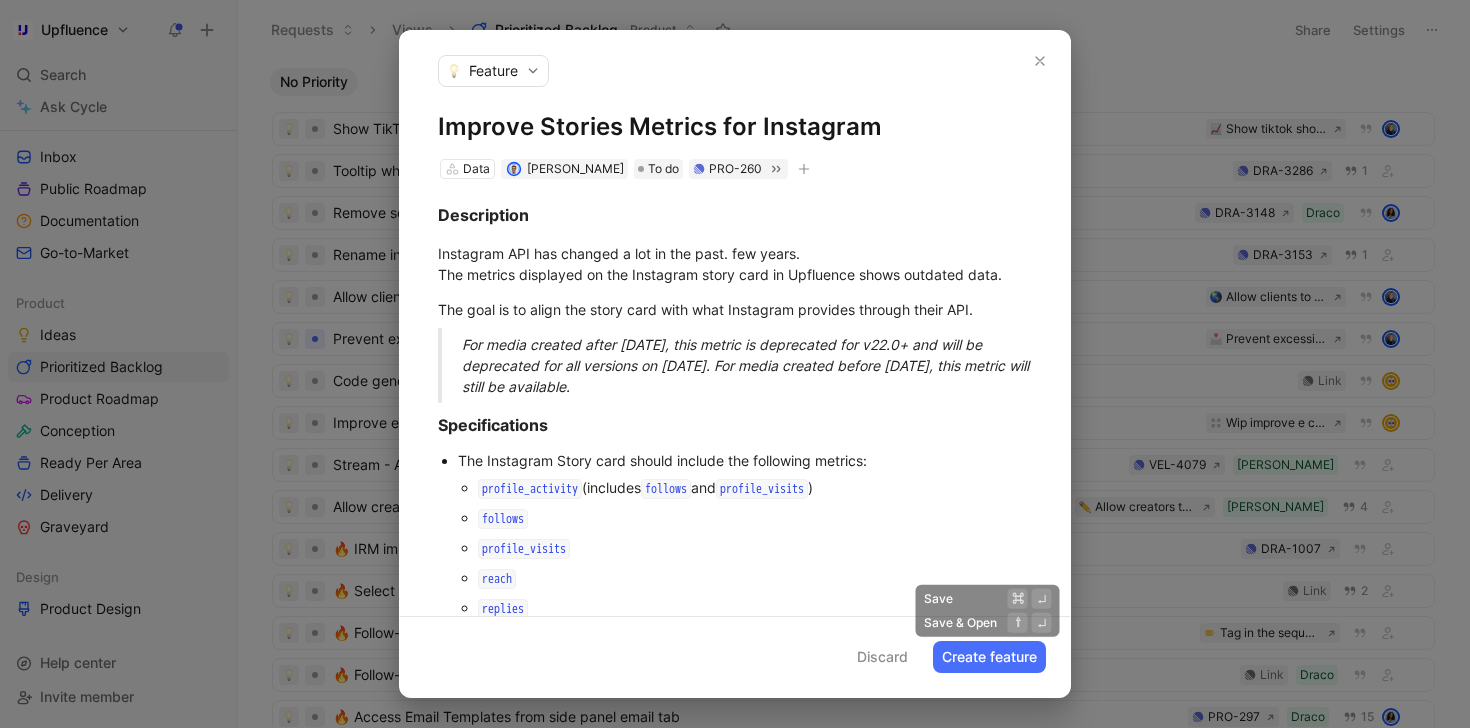 click on "Create feature" at bounding box center [989, 657] 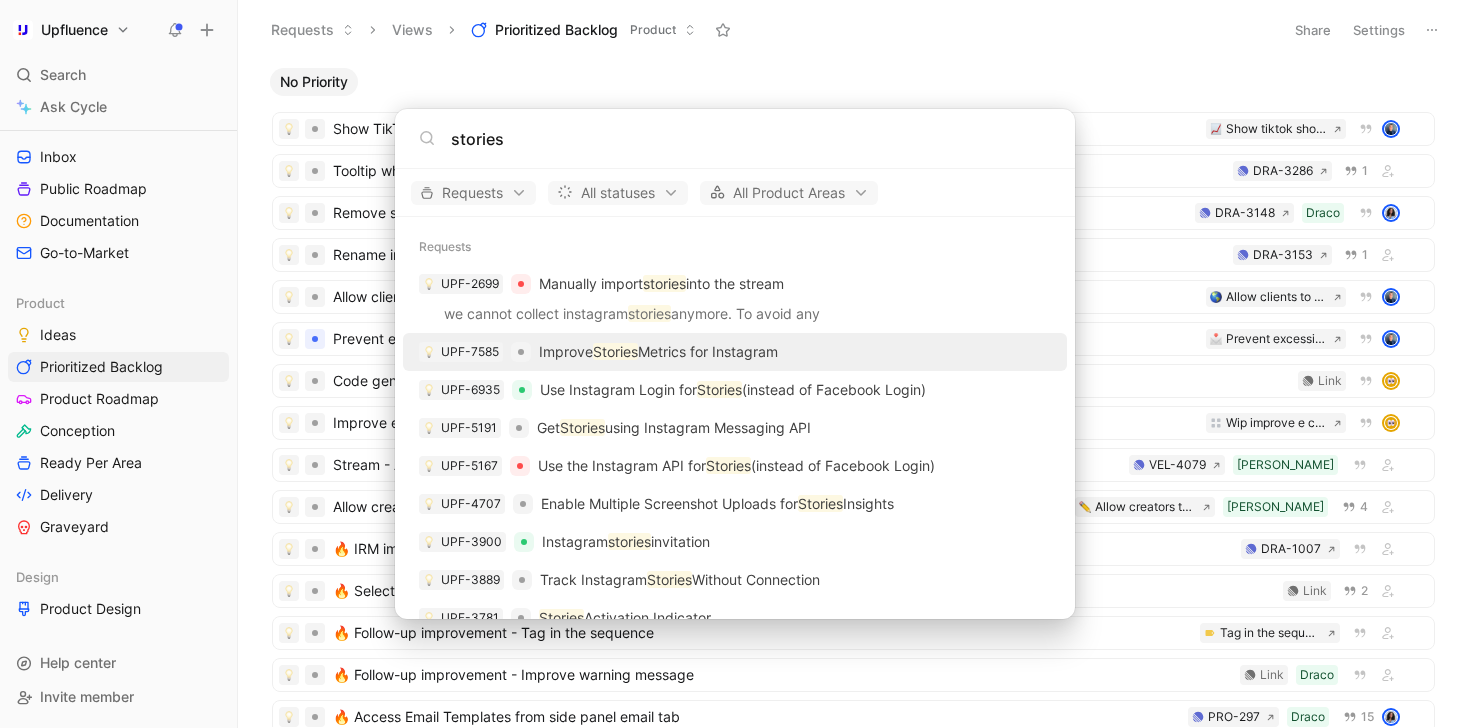 type on "stories" 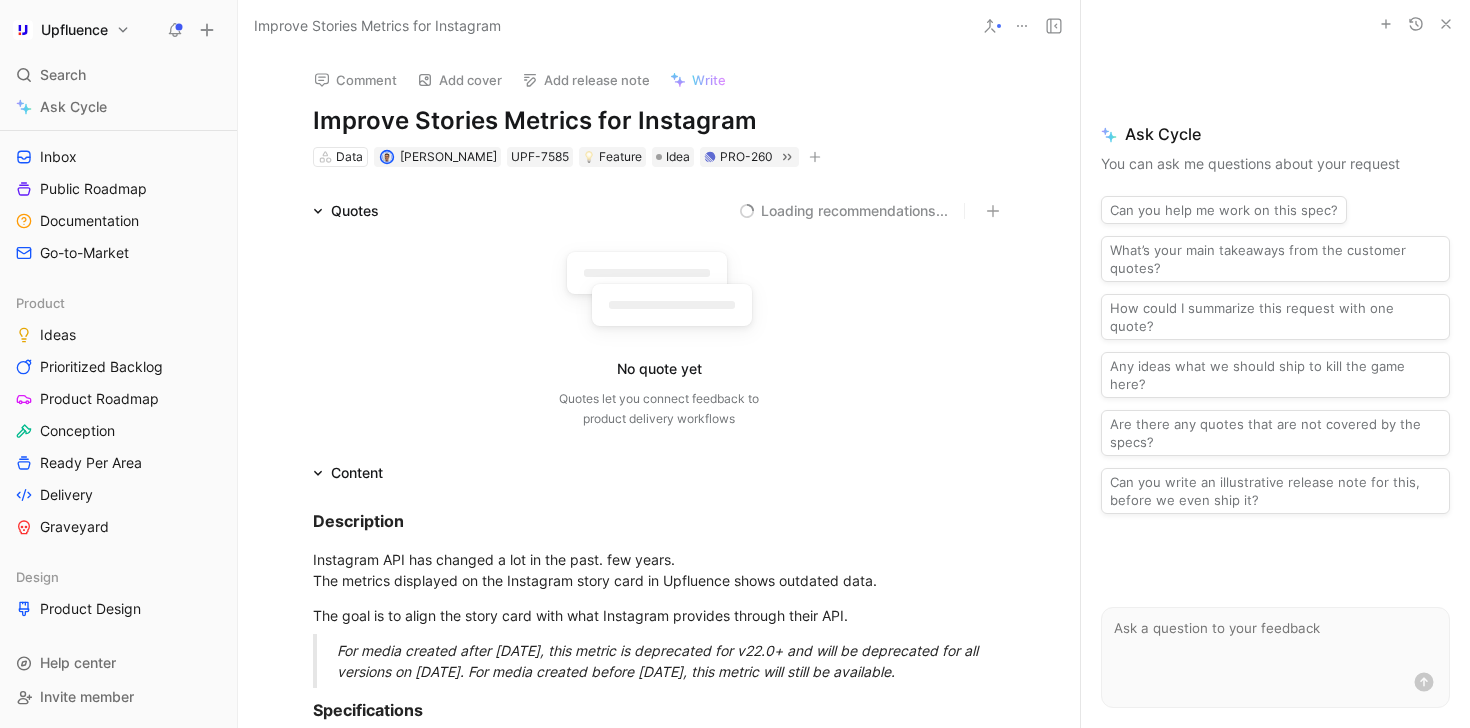 click on "No quote yet Quotes let you connect feedback to product delivery workflows" at bounding box center [659, 334] 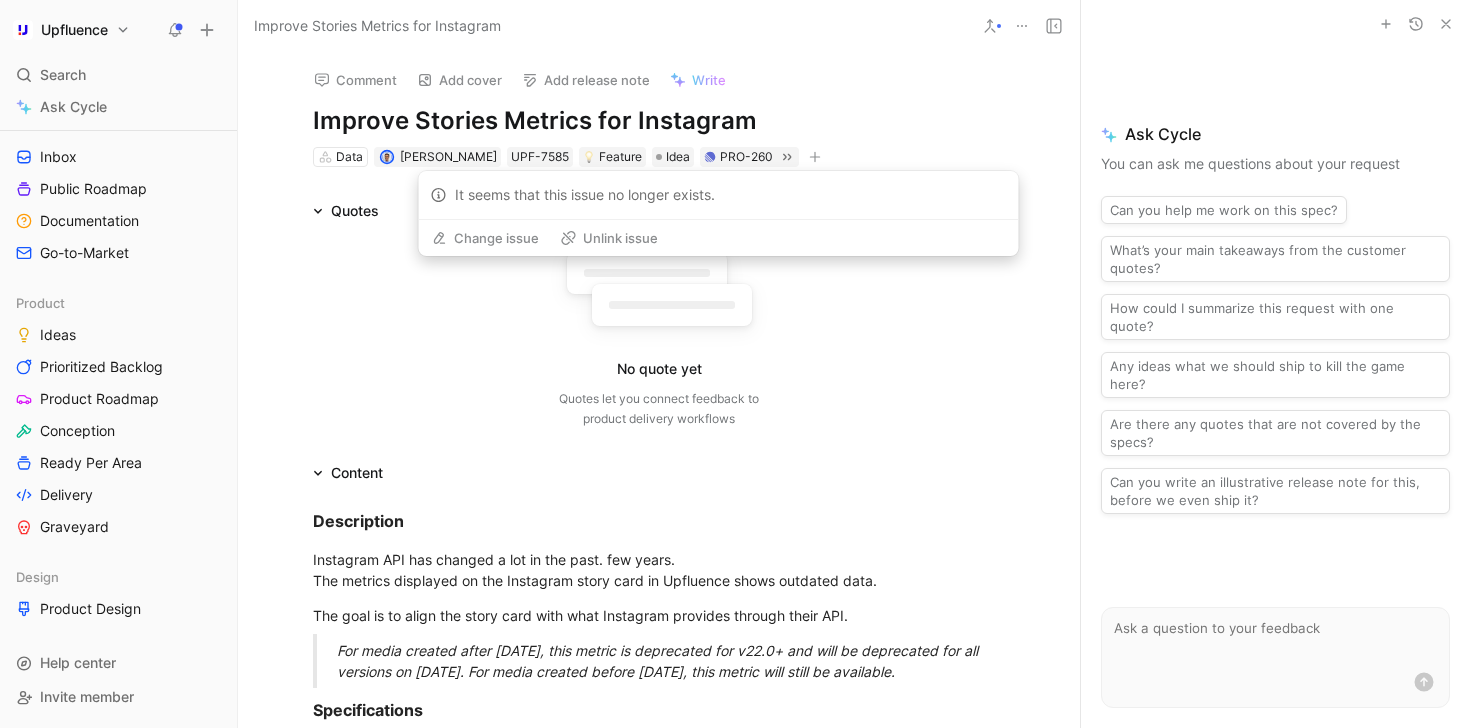click on "Unlink issue" at bounding box center (609, 238) 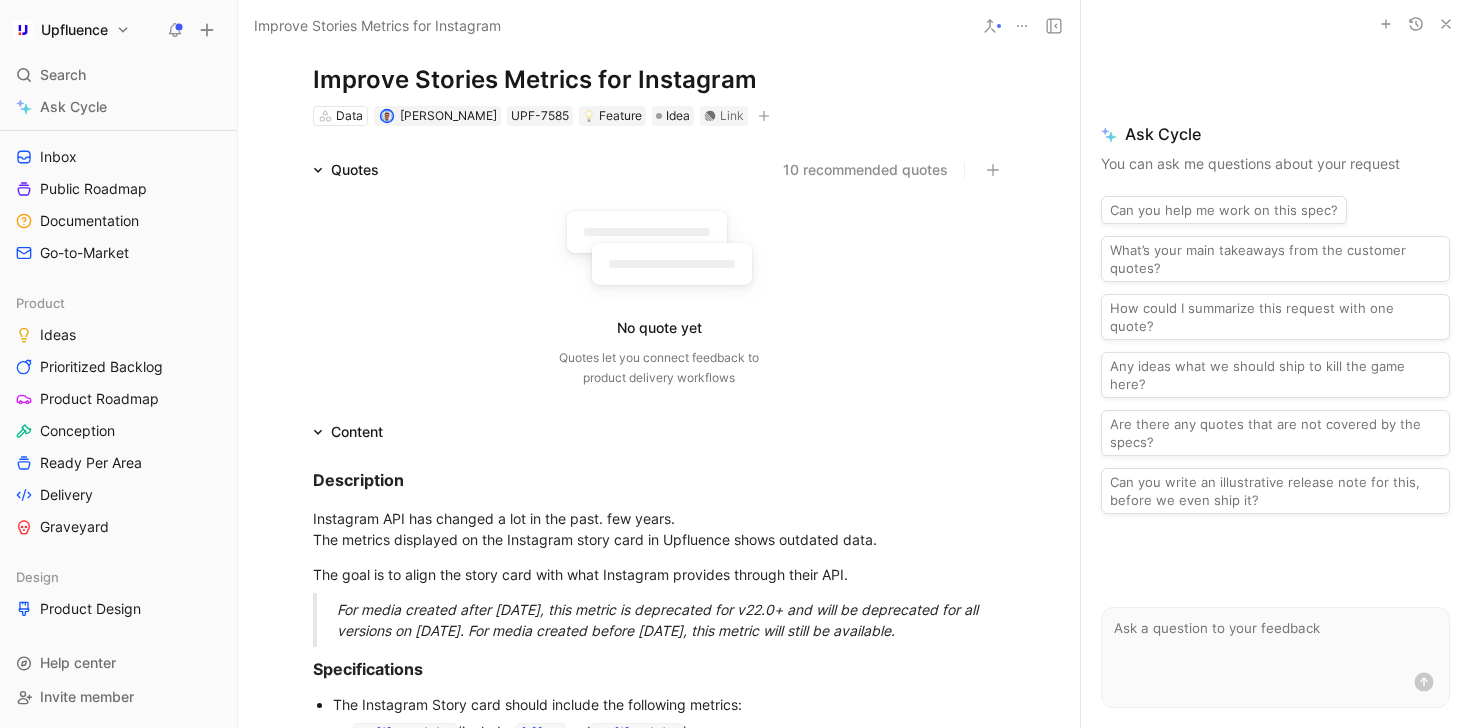 scroll, scrollTop: 59, scrollLeft: 0, axis: vertical 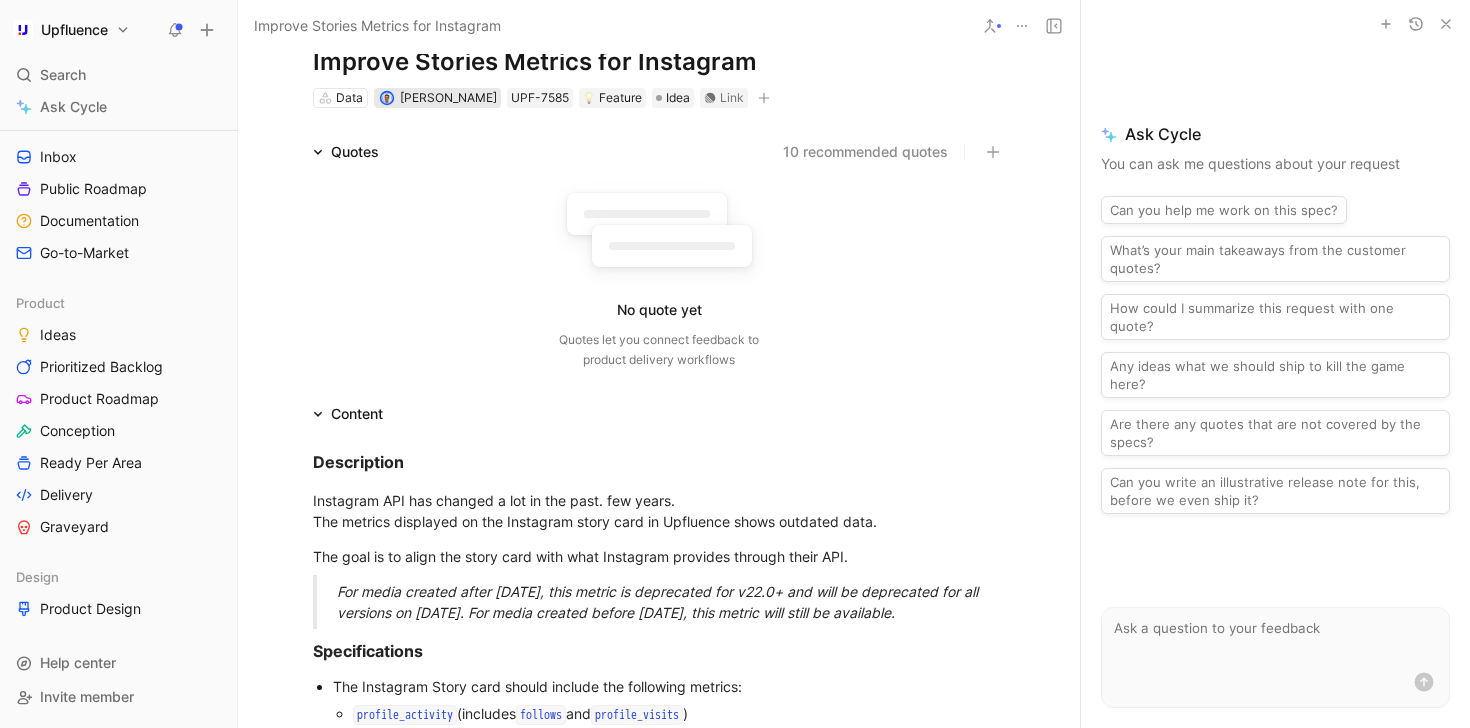 click on "[PERSON_NAME]" at bounding box center (448, 97) 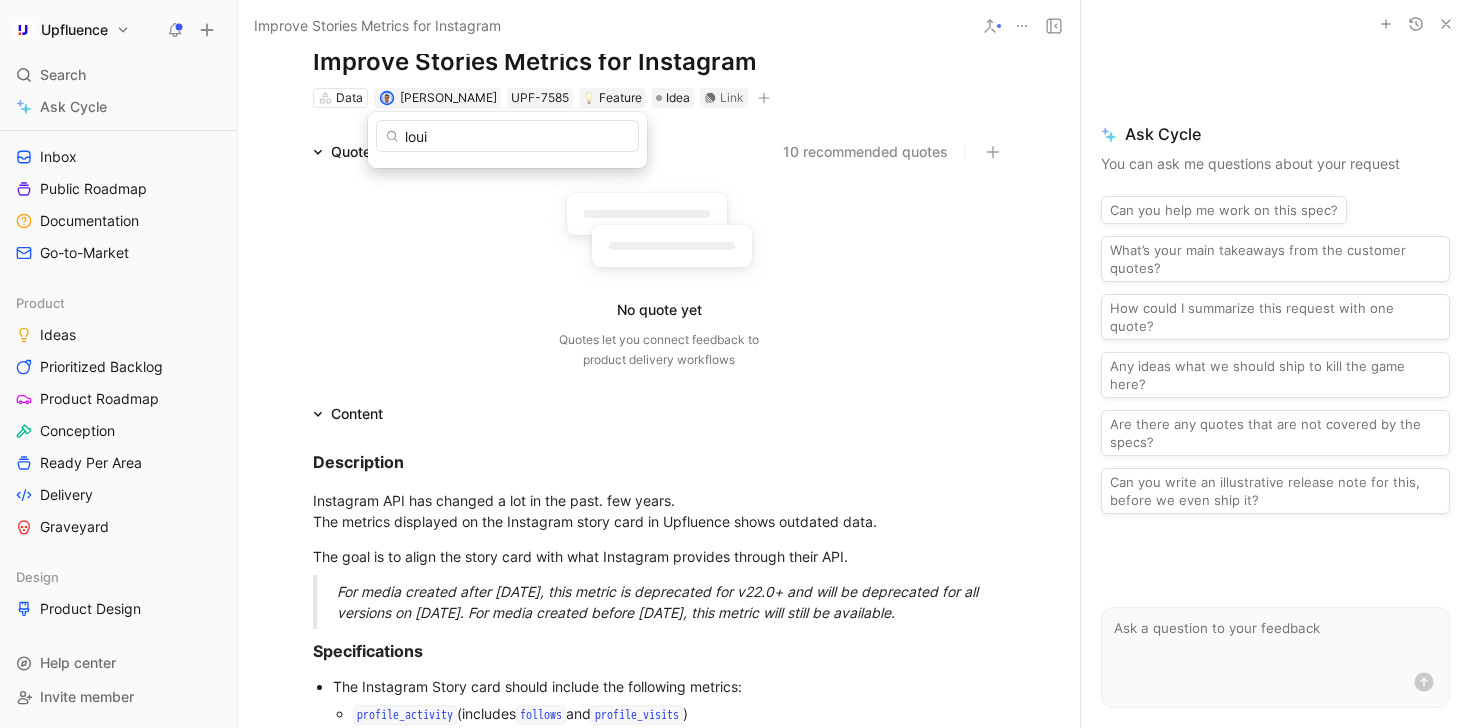 scroll, scrollTop: 0, scrollLeft: 0, axis: both 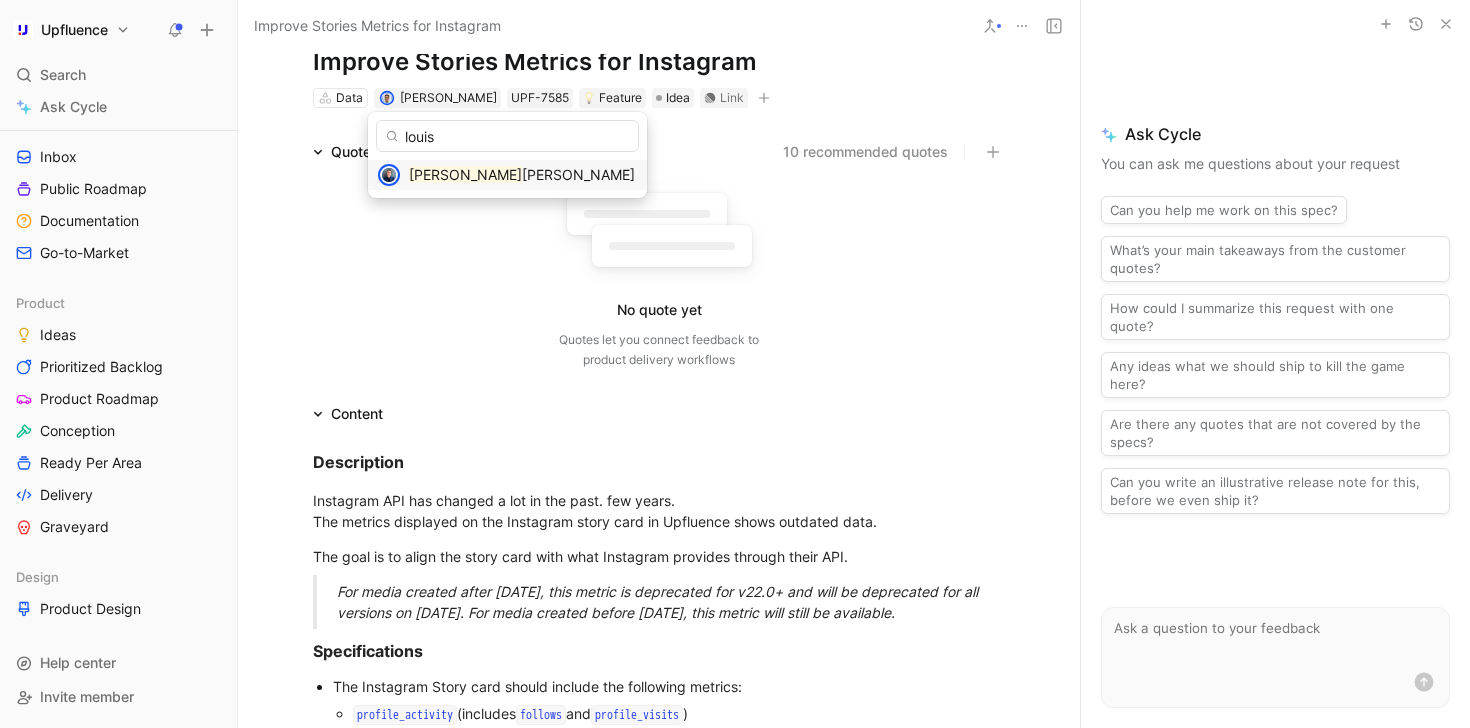 type on "louis" 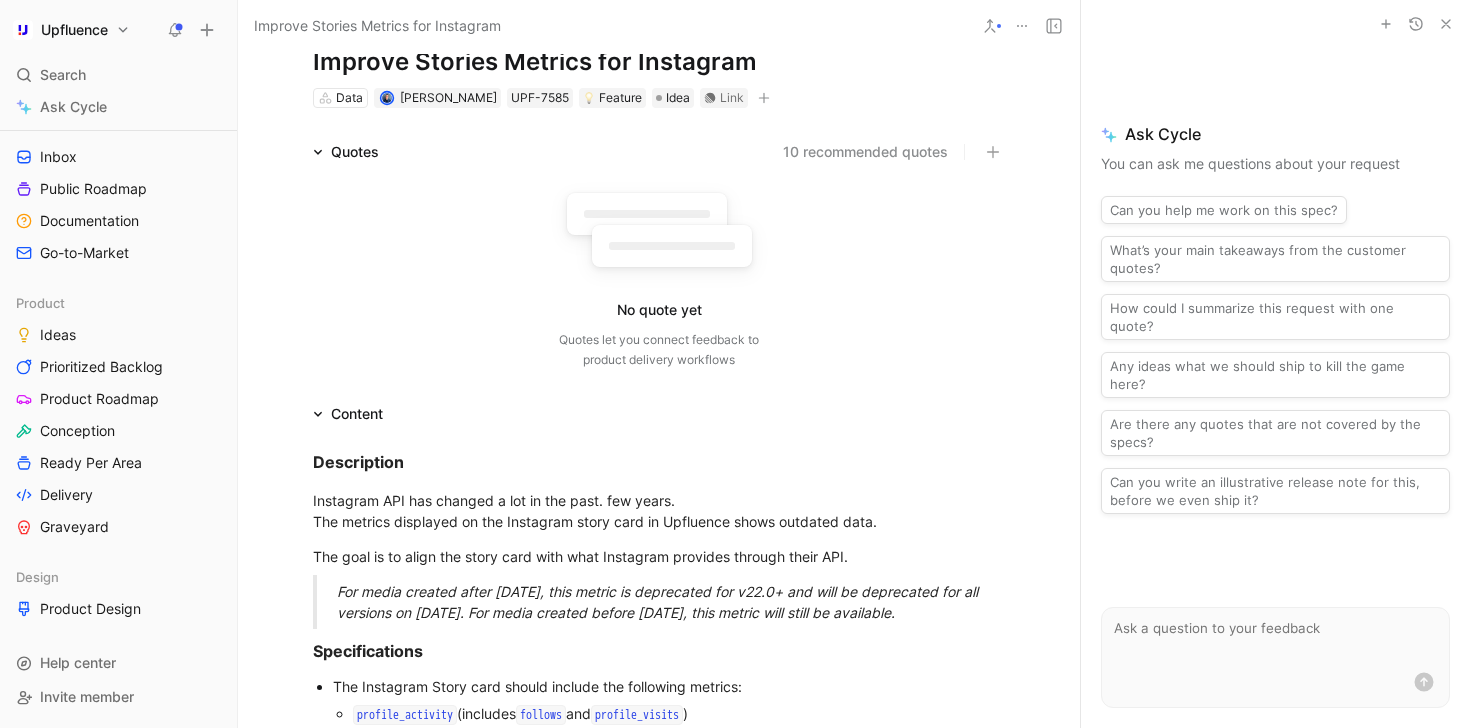 click at bounding box center (207, 30) 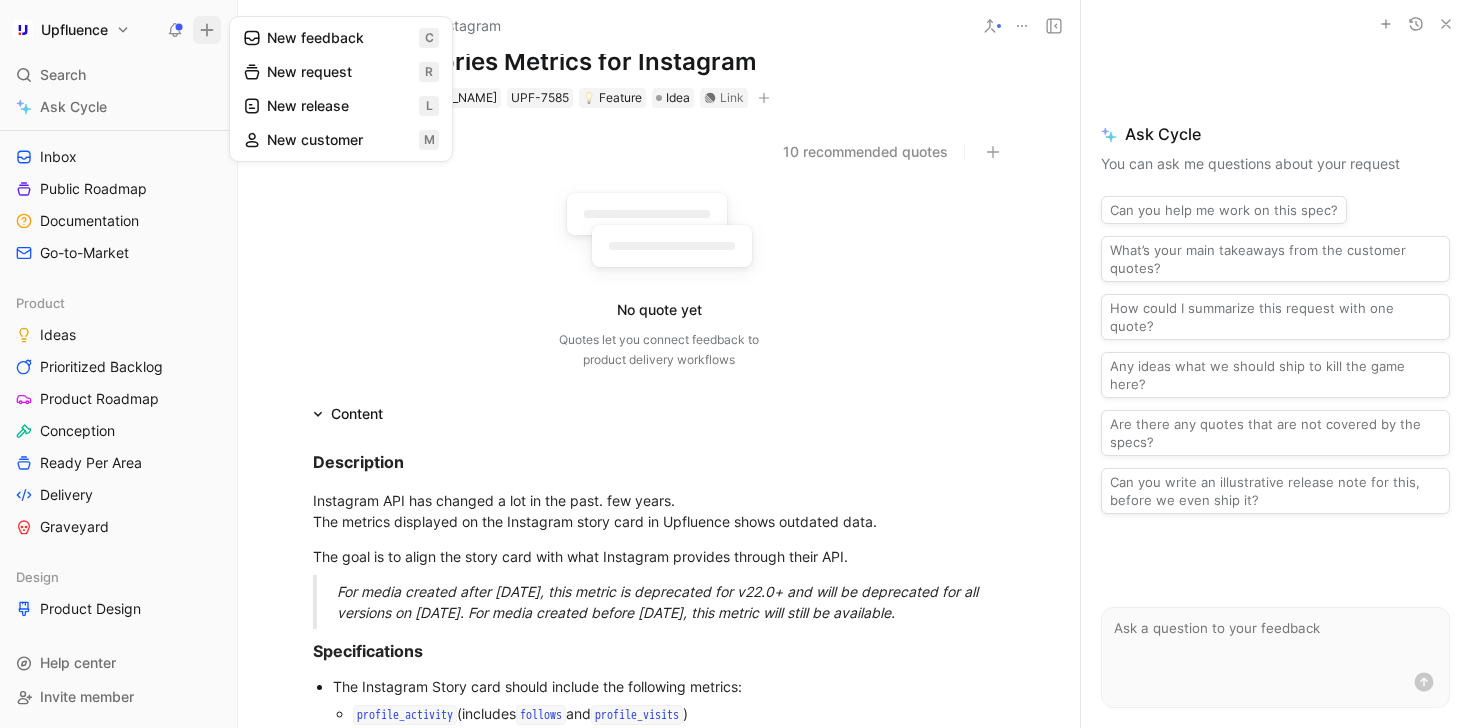 click on "New request r" at bounding box center (341, 72) 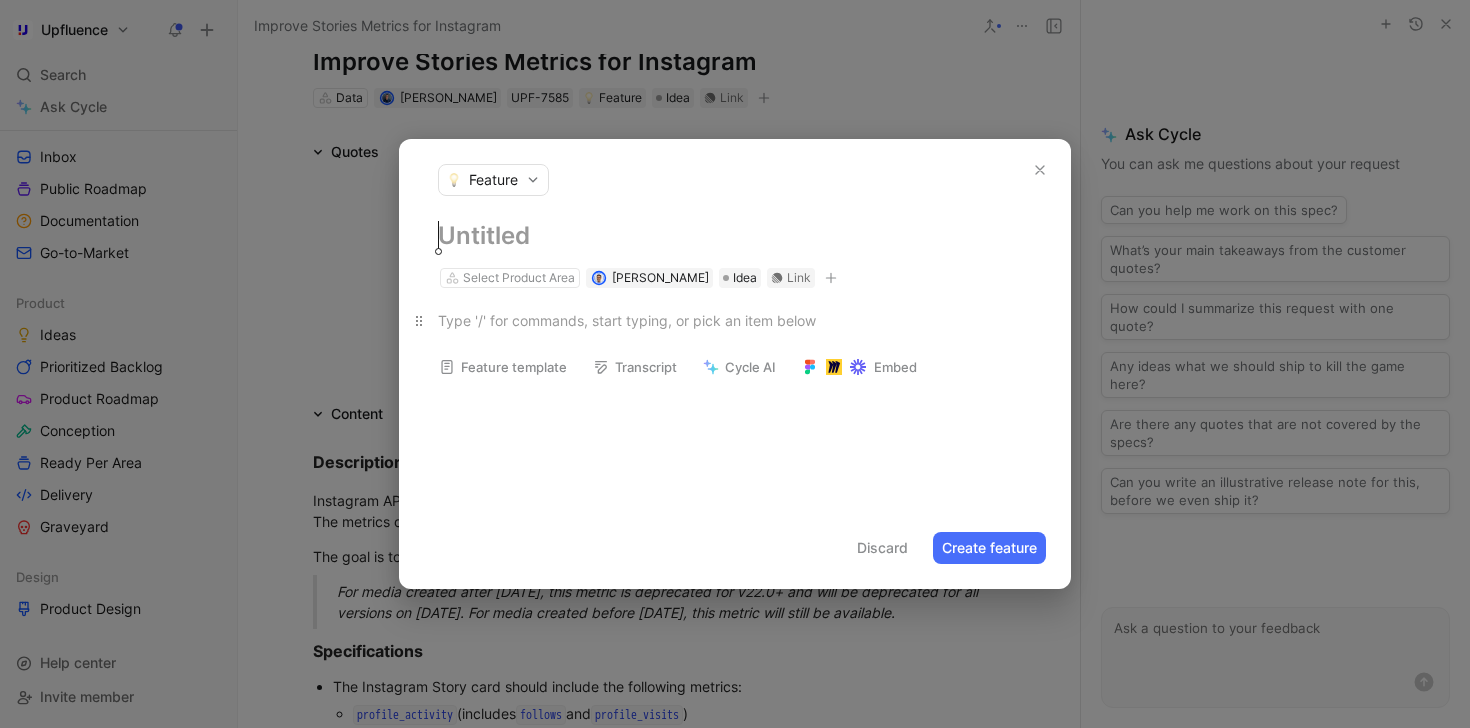 click at bounding box center [735, 320] 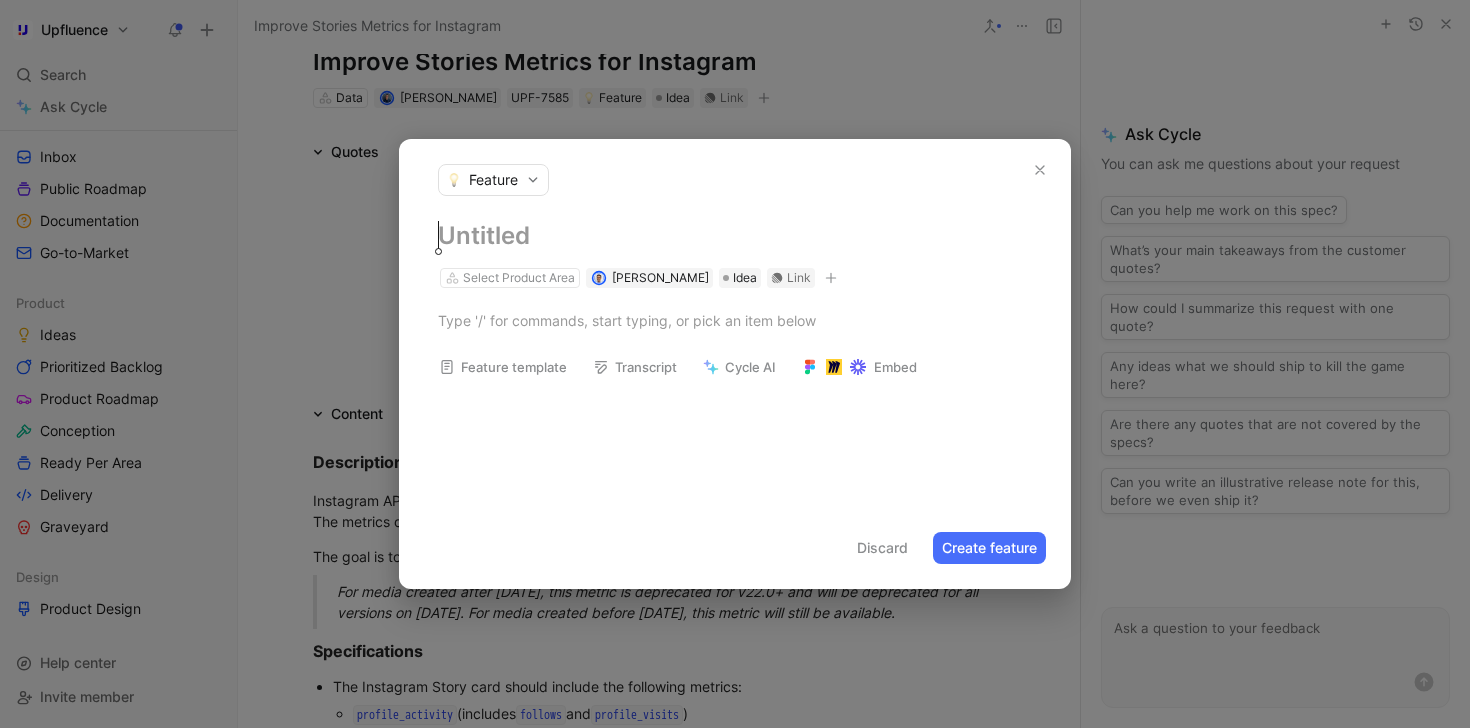 click at bounding box center [735, 236] 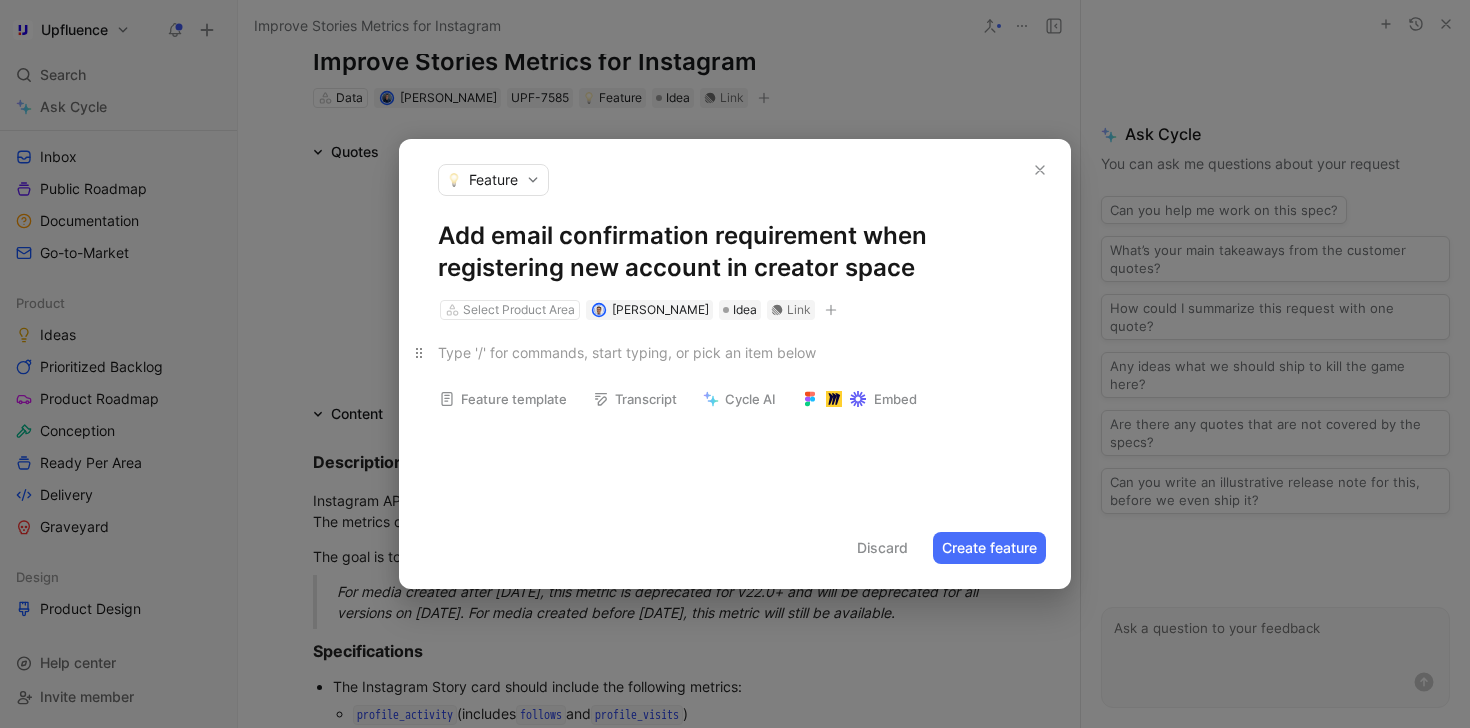 click at bounding box center [735, 352] 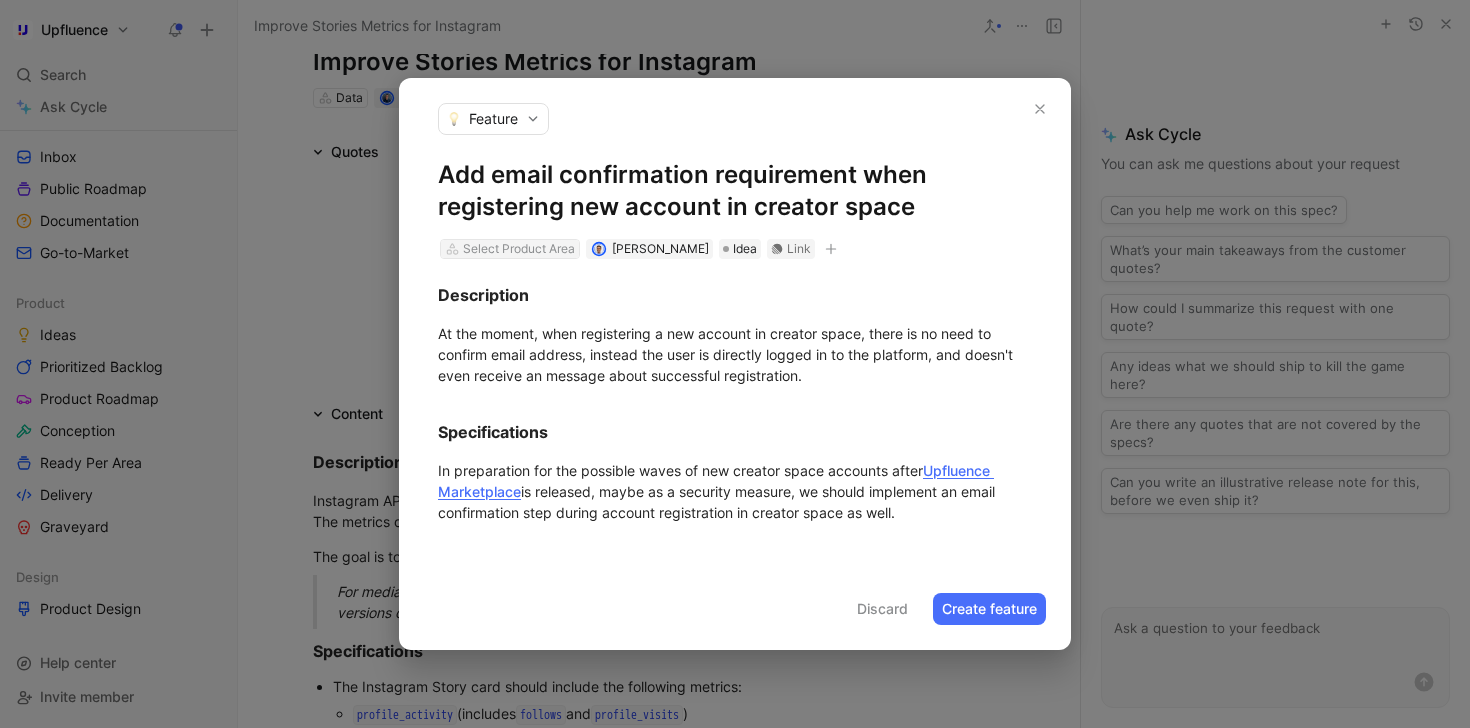 click on "Select Product Area" at bounding box center (519, 249) 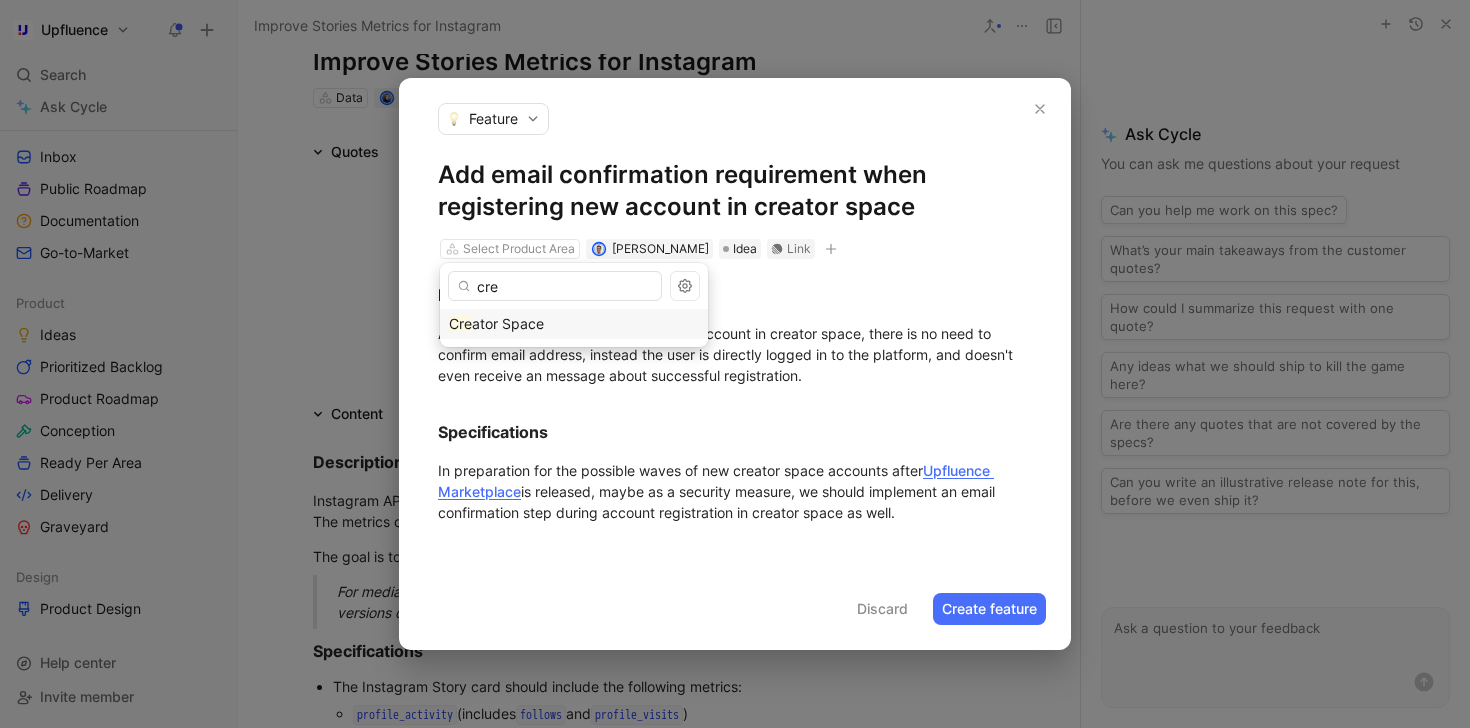 type on "cre" 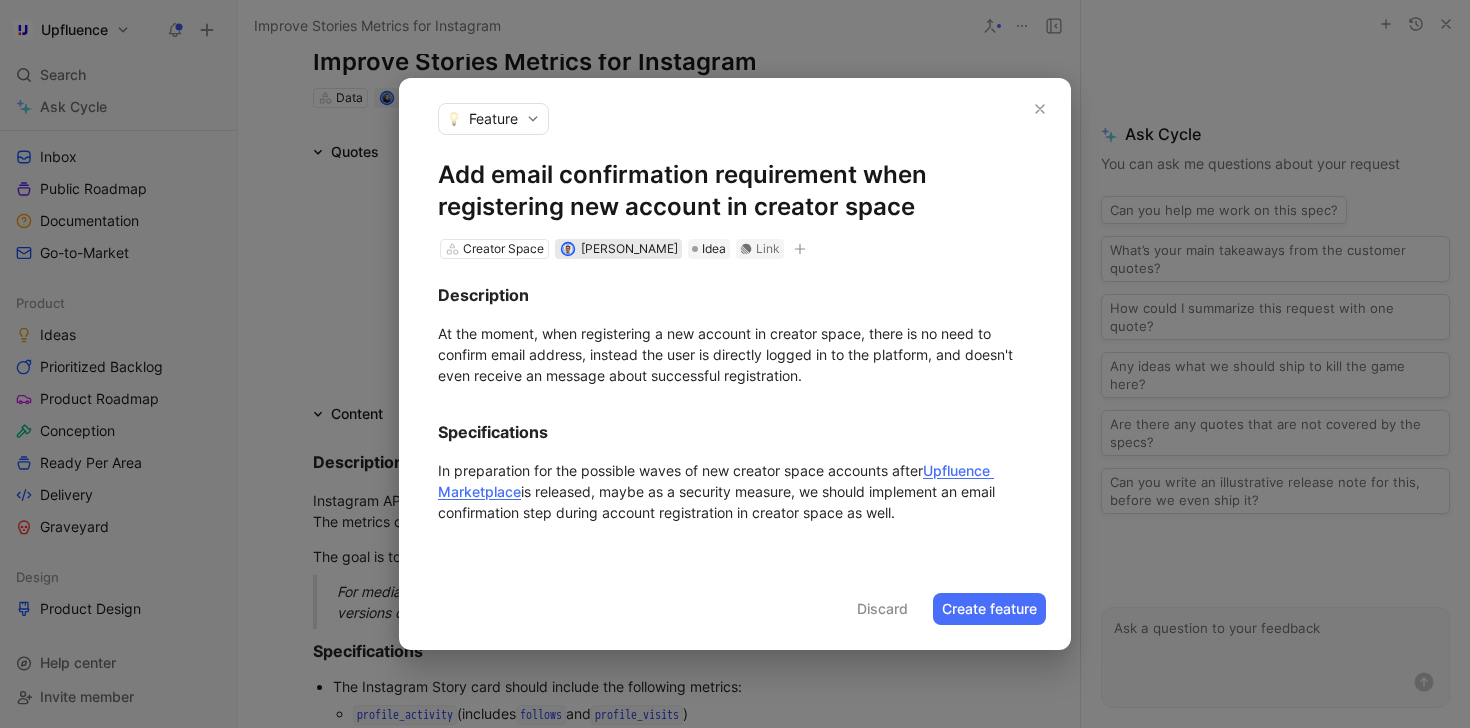 click on "[PERSON_NAME]" at bounding box center (629, 248) 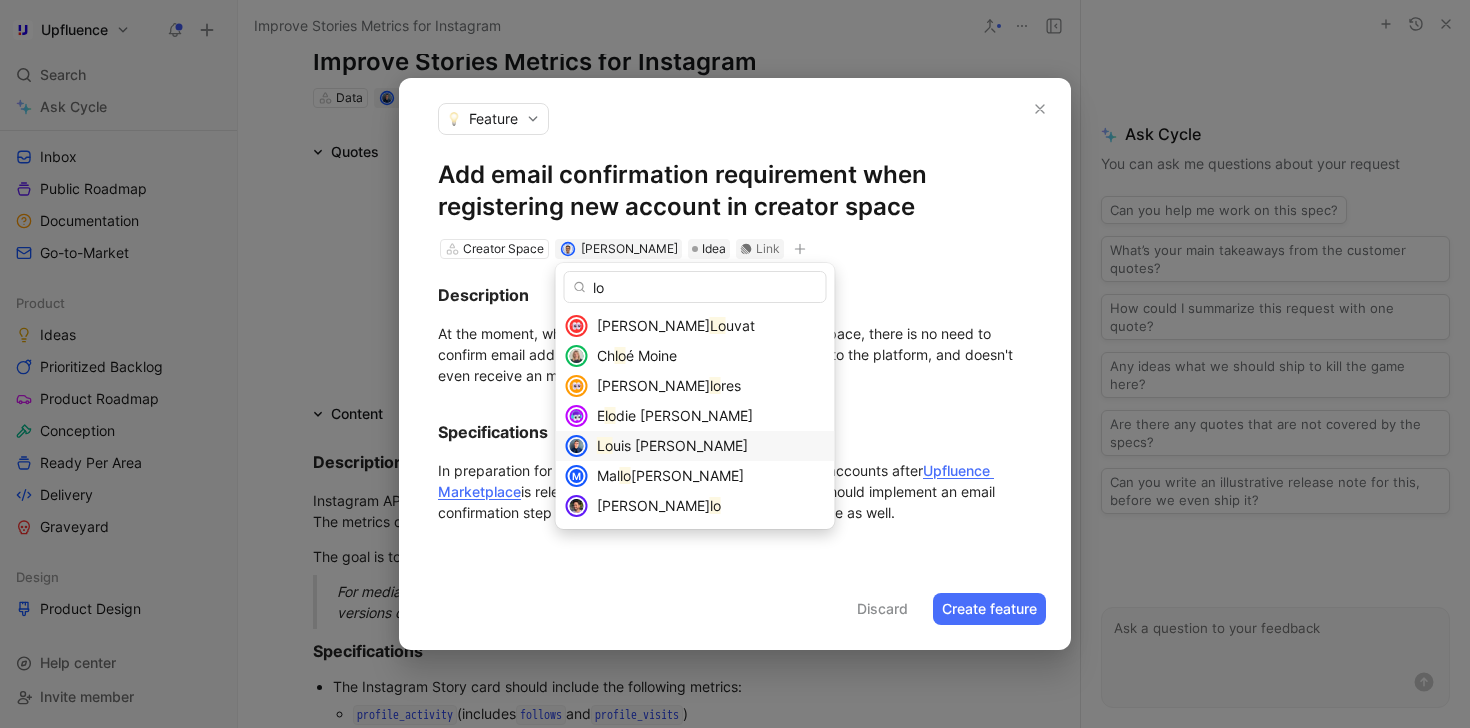 type on "lo" 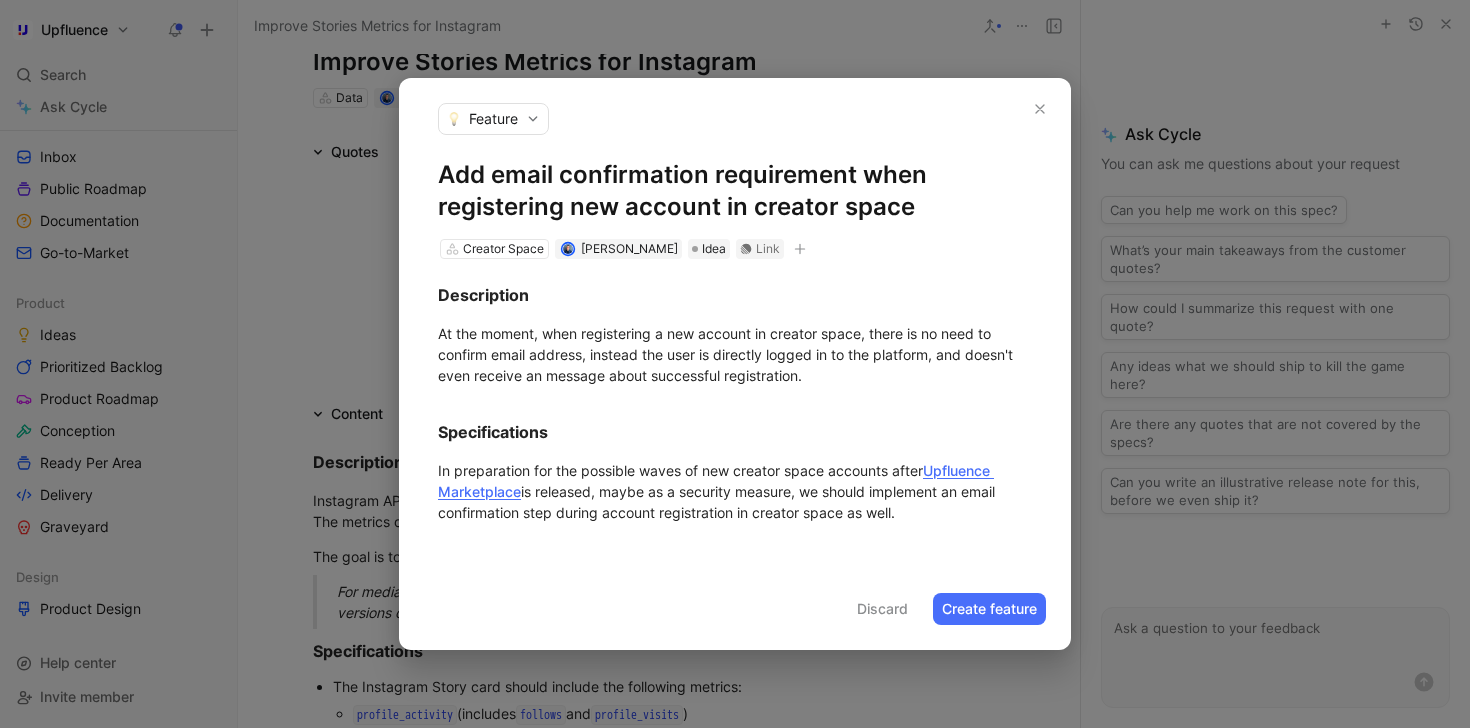 click on "Create feature" at bounding box center [989, 609] 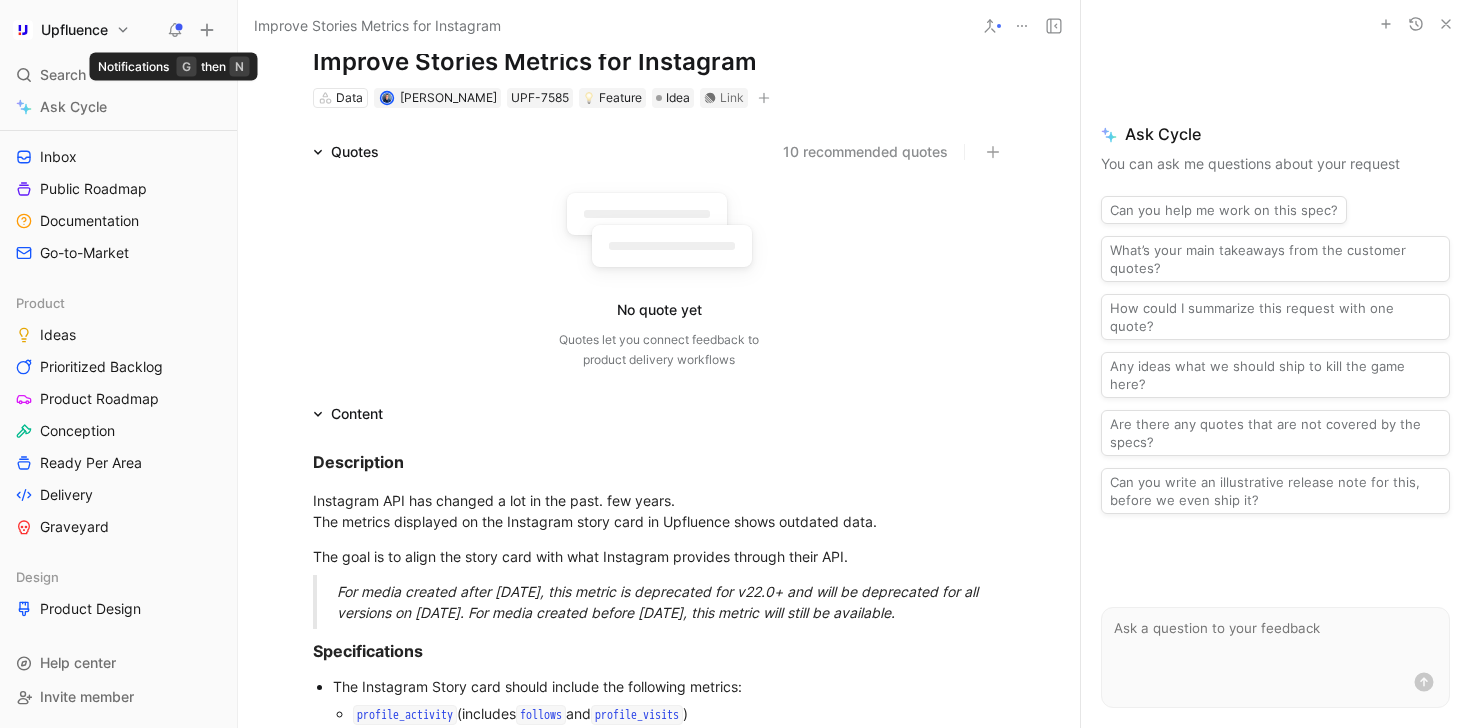 click 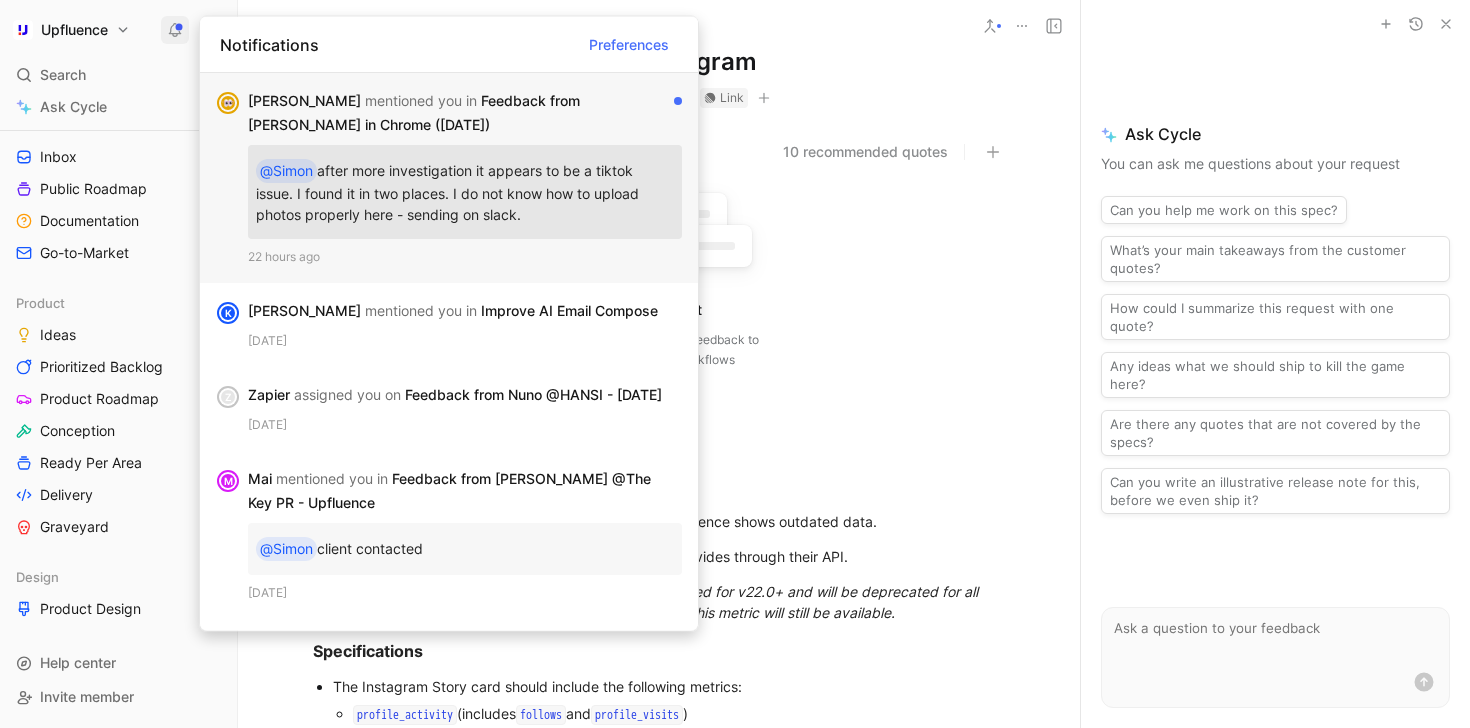 click on "@[PERSON_NAME]  after more investigation it appears to be a tiktok issue. I found it in two places. I do not know how to upload photos properly here - sending on slack." at bounding box center (465, 192) 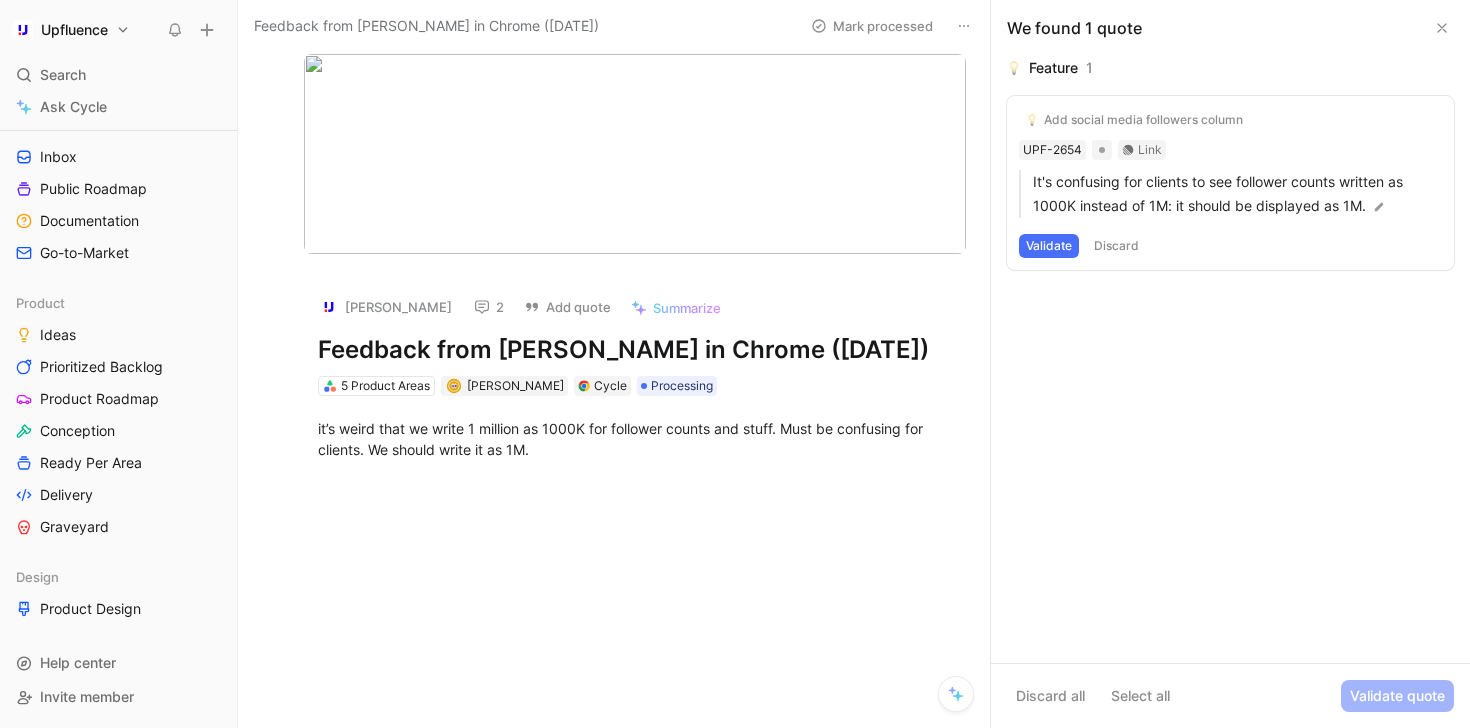 click at bounding box center [635, 591] 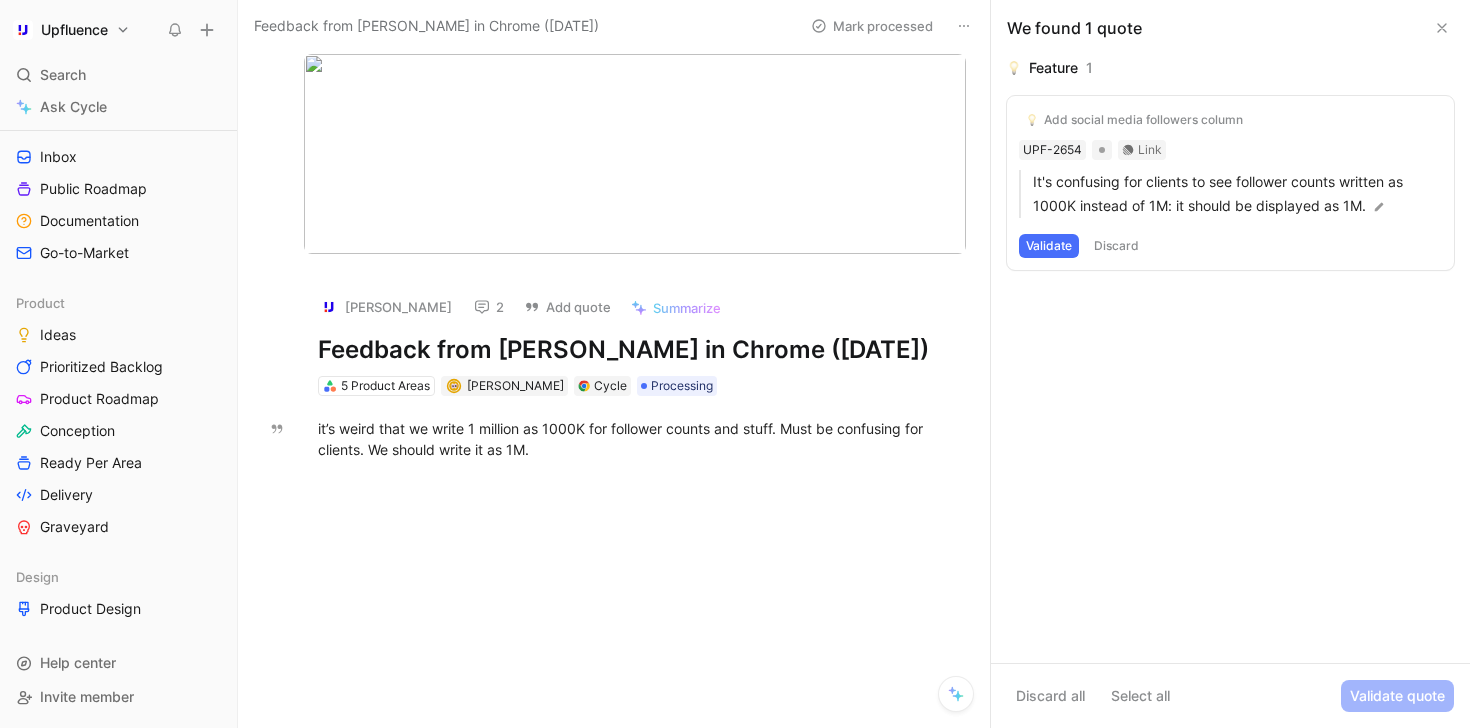 click on "Discard" at bounding box center [1116, 246] 